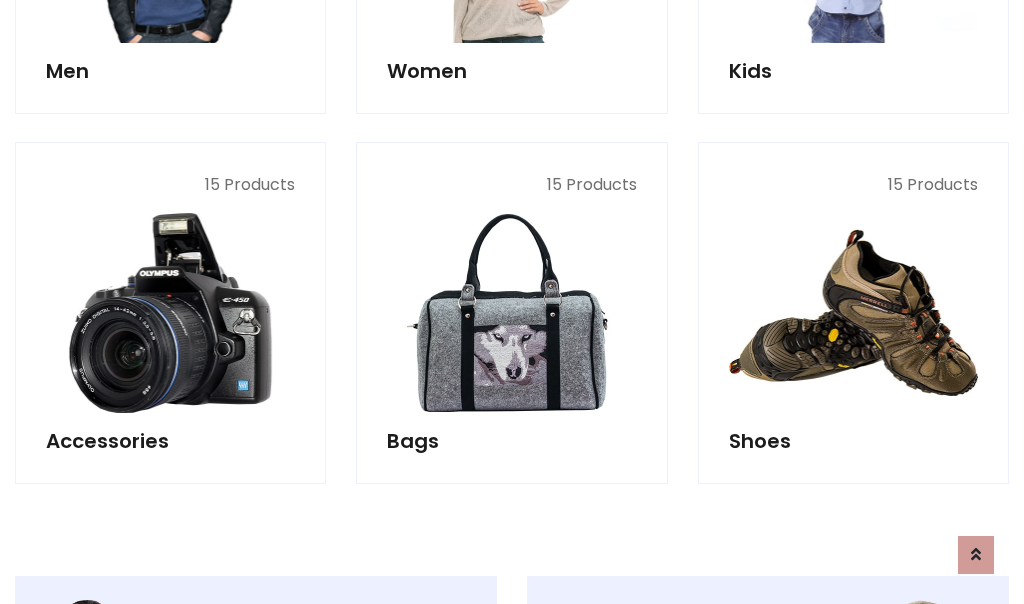scroll, scrollTop: 853, scrollLeft: 0, axis: vertical 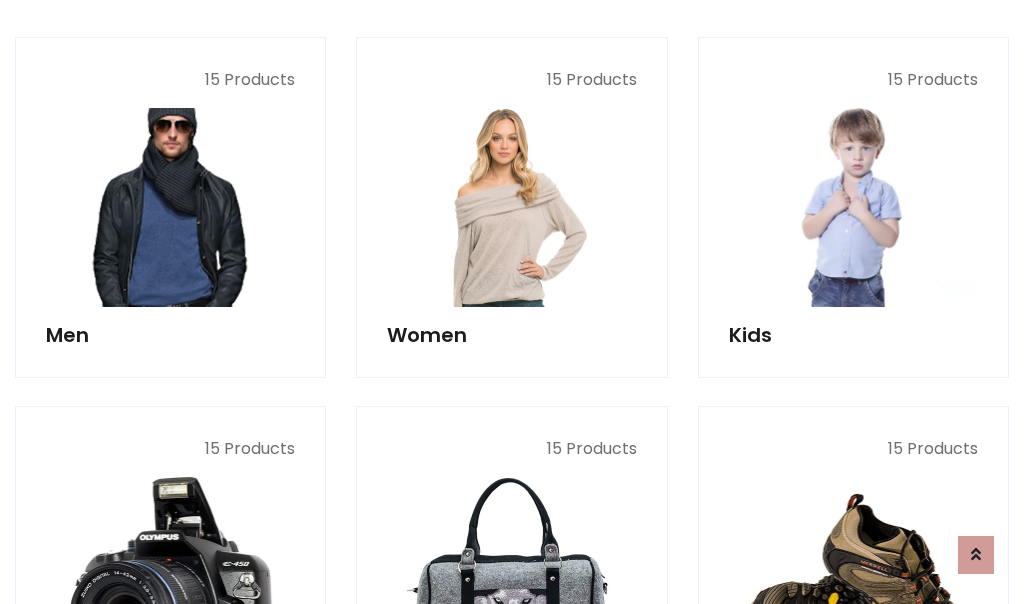 click at bounding box center [170, 207] 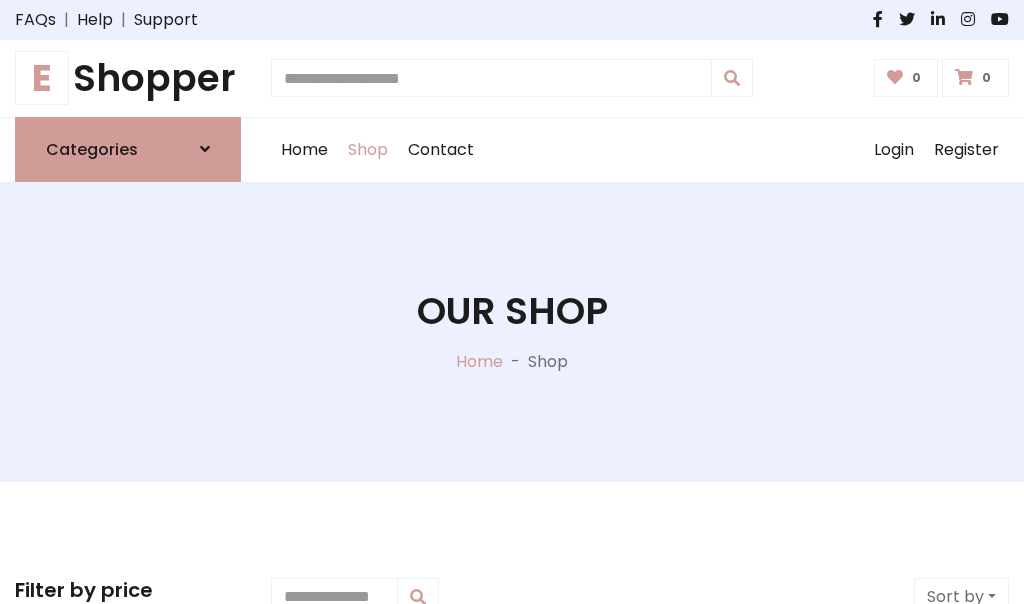 scroll, scrollTop: 807, scrollLeft: 0, axis: vertical 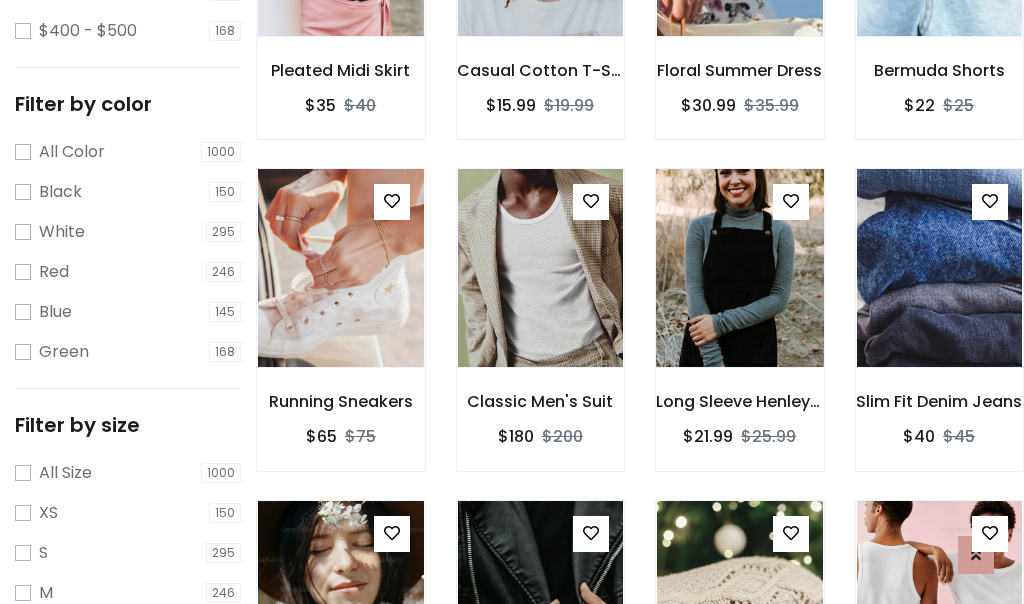 click at bounding box center (739, 268) 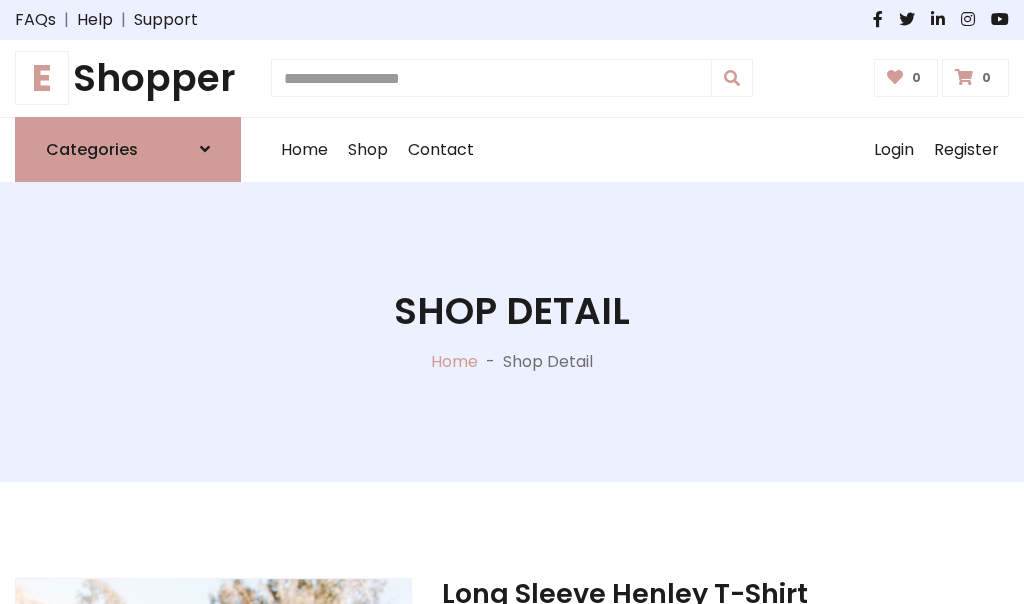 scroll, scrollTop: 0, scrollLeft: 0, axis: both 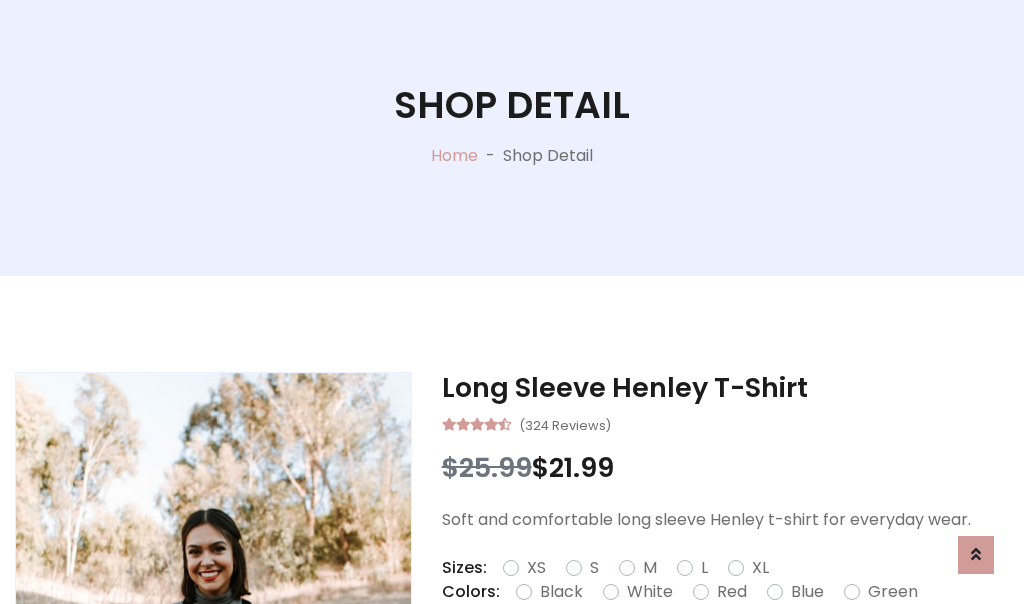 click on "Red" at bounding box center (732, 592) 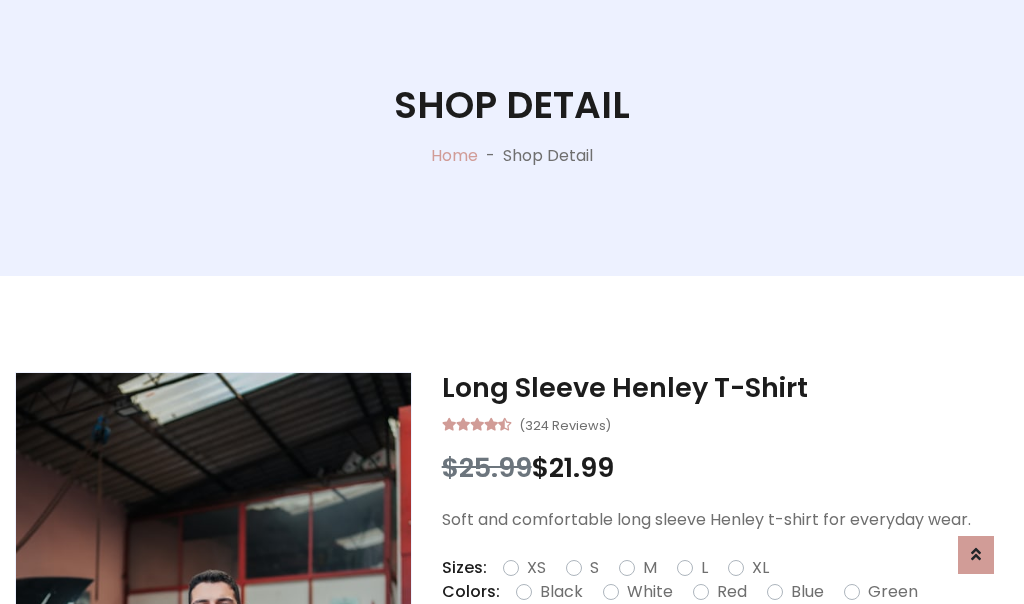 click on "Add To Cart" at bounding box center (663, 655) 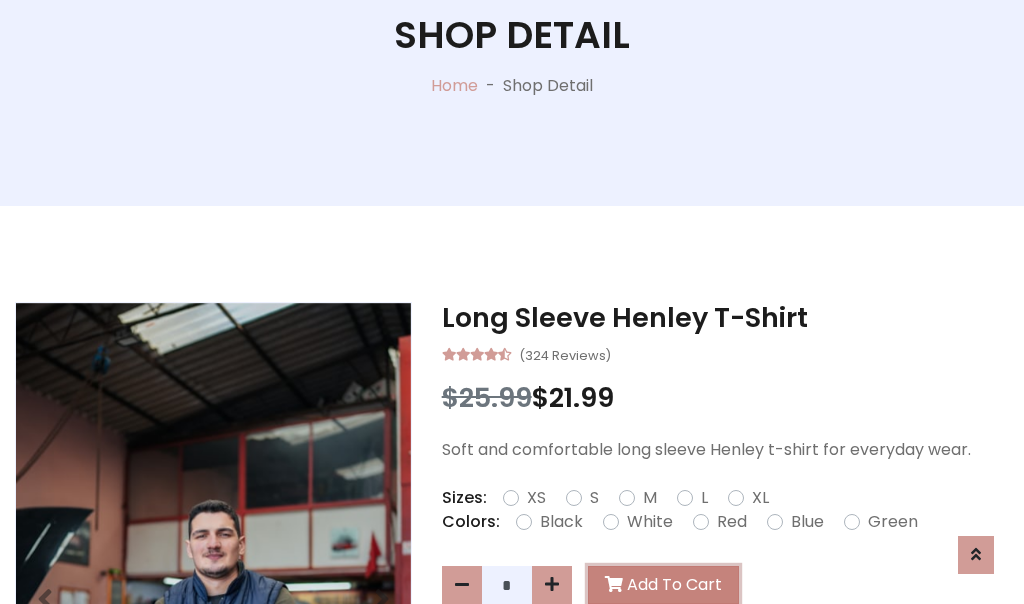 scroll, scrollTop: 0, scrollLeft: 0, axis: both 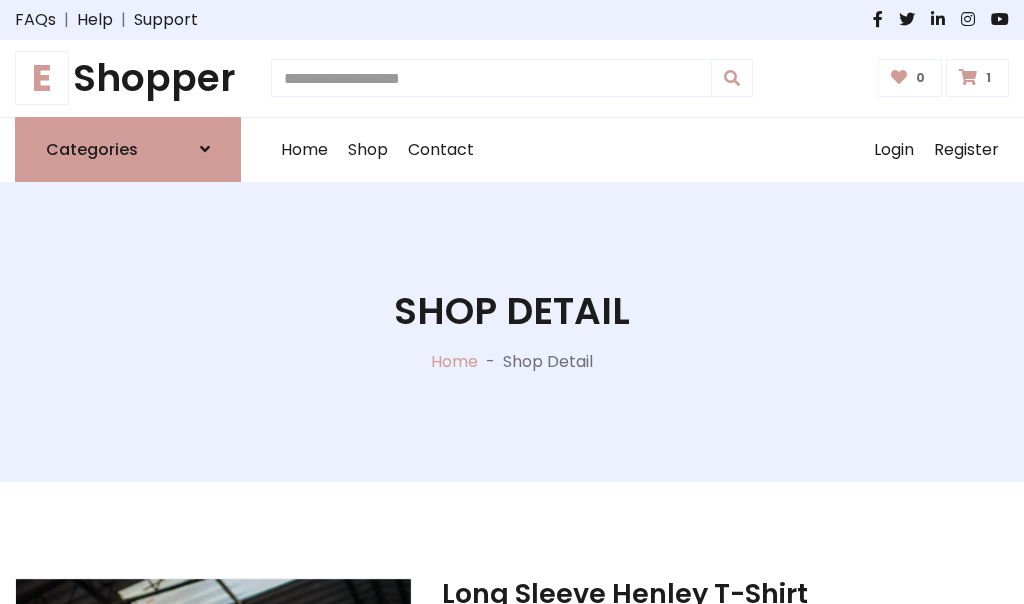 click at bounding box center [968, 77] 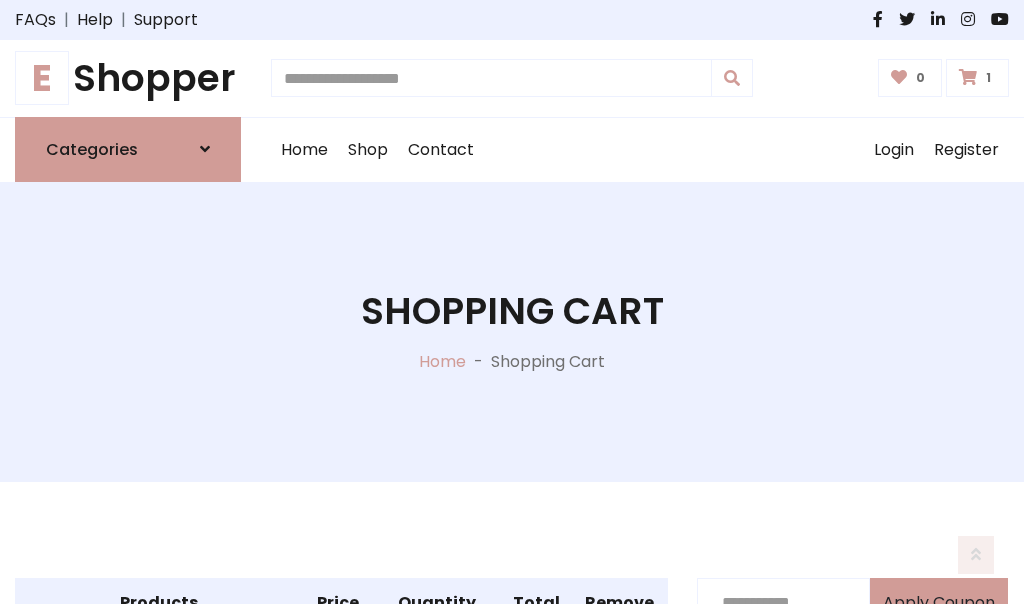 scroll, scrollTop: 474, scrollLeft: 0, axis: vertical 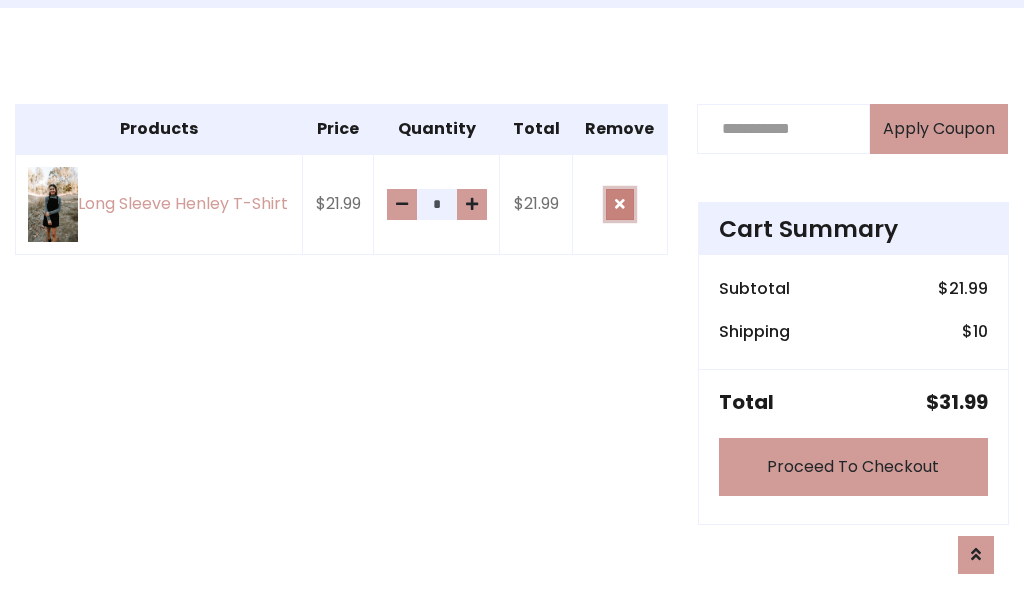 click at bounding box center [620, 204] 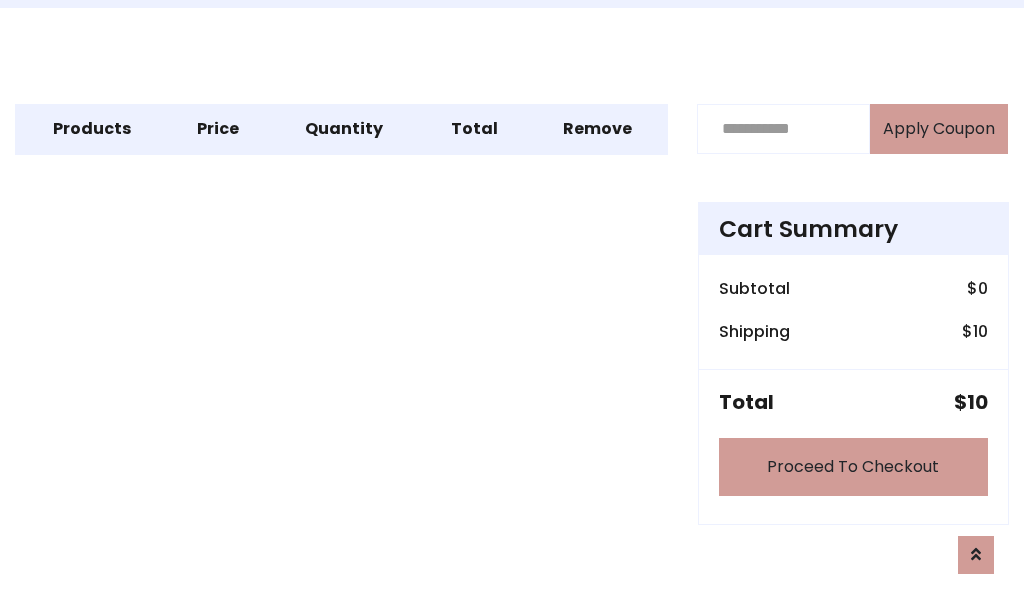 scroll, scrollTop: 247, scrollLeft: 0, axis: vertical 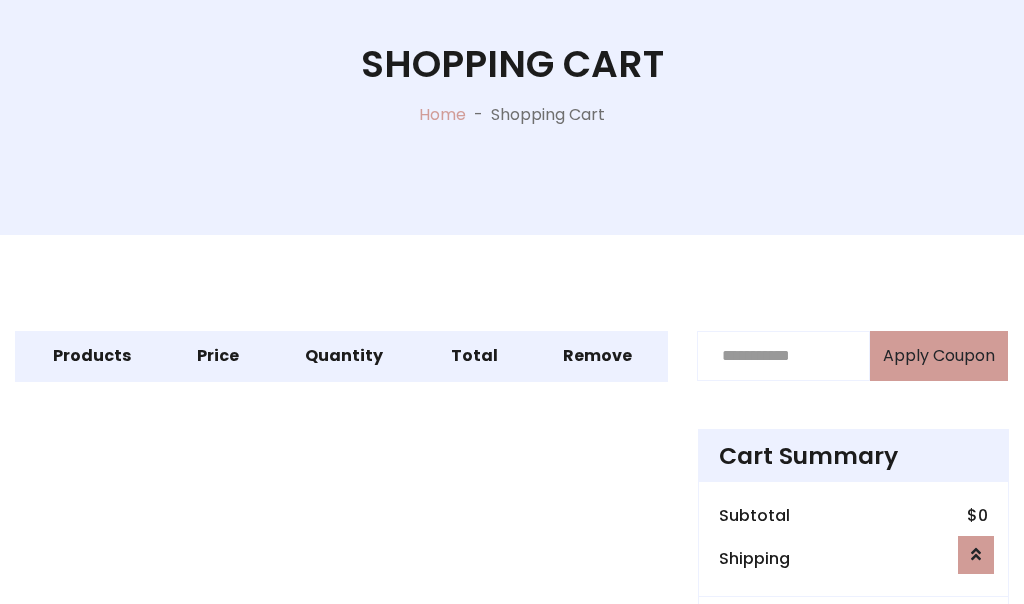 click on "Proceed To Checkout" at bounding box center (853, 694) 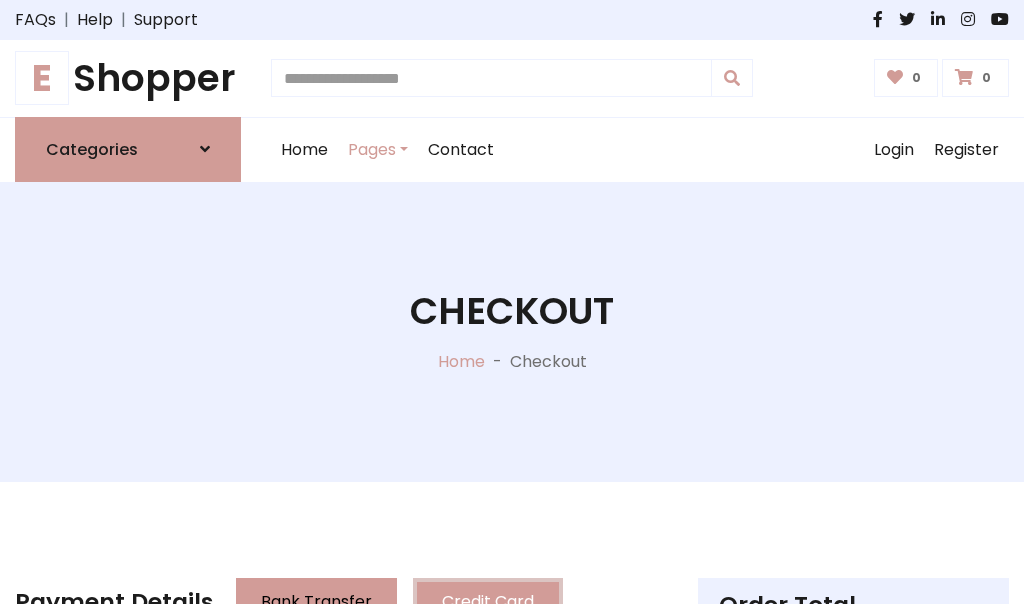 scroll, scrollTop: 137, scrollLeft: 0, axis: vertical 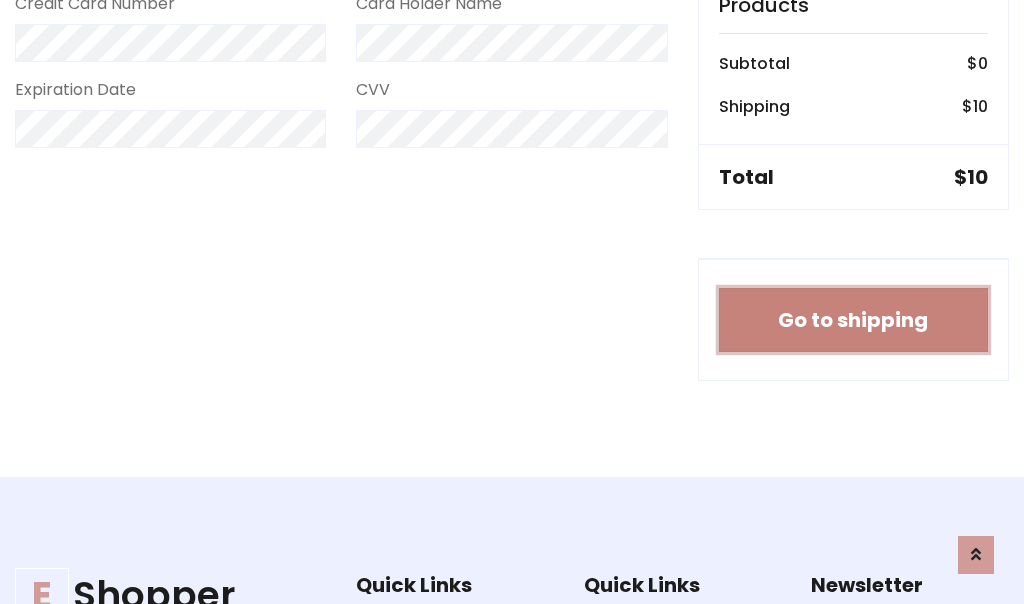 click on "Go to shipping" at bounding box center [853, 320] 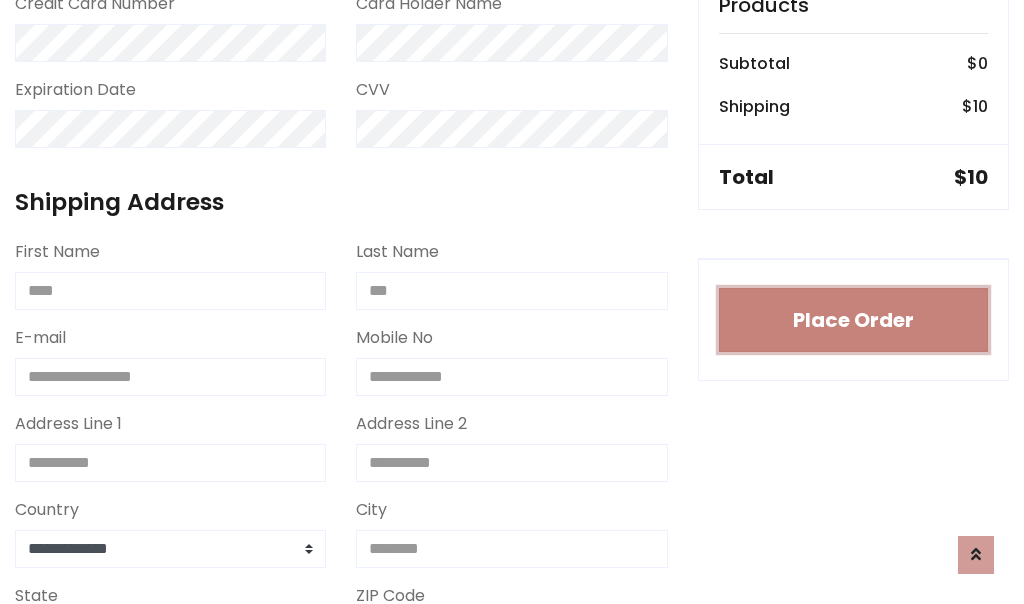 type 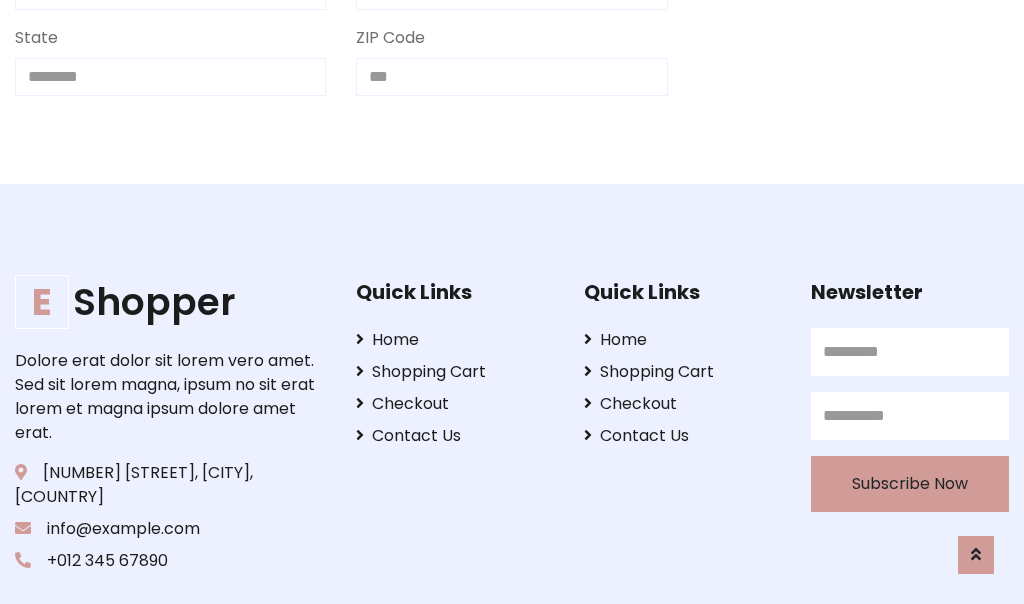 scroll, scrollTop: 733, scrollLeft: 0, axis: vertical 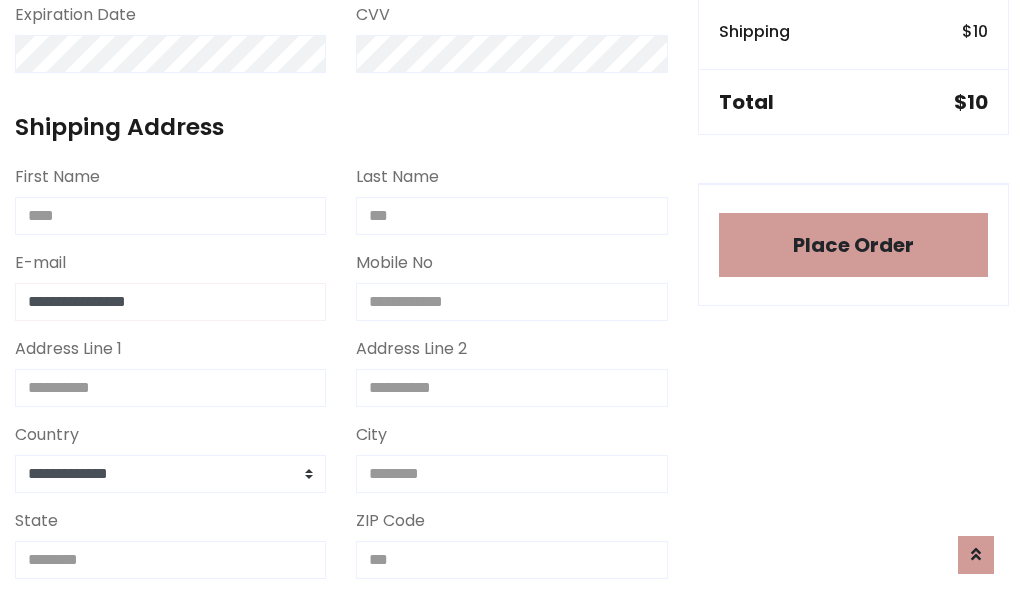 type on "**********" 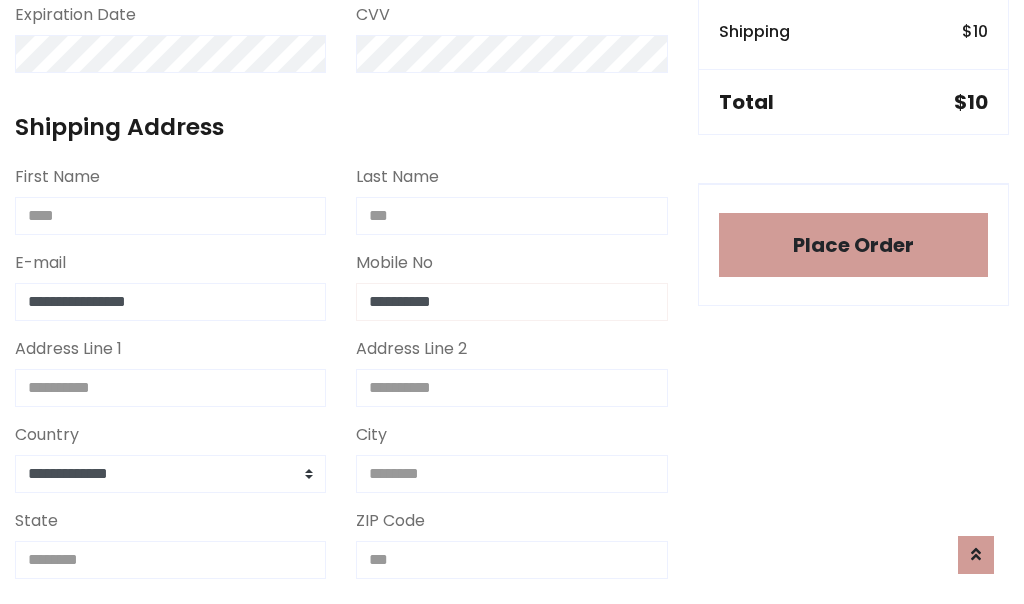 type on "**********" 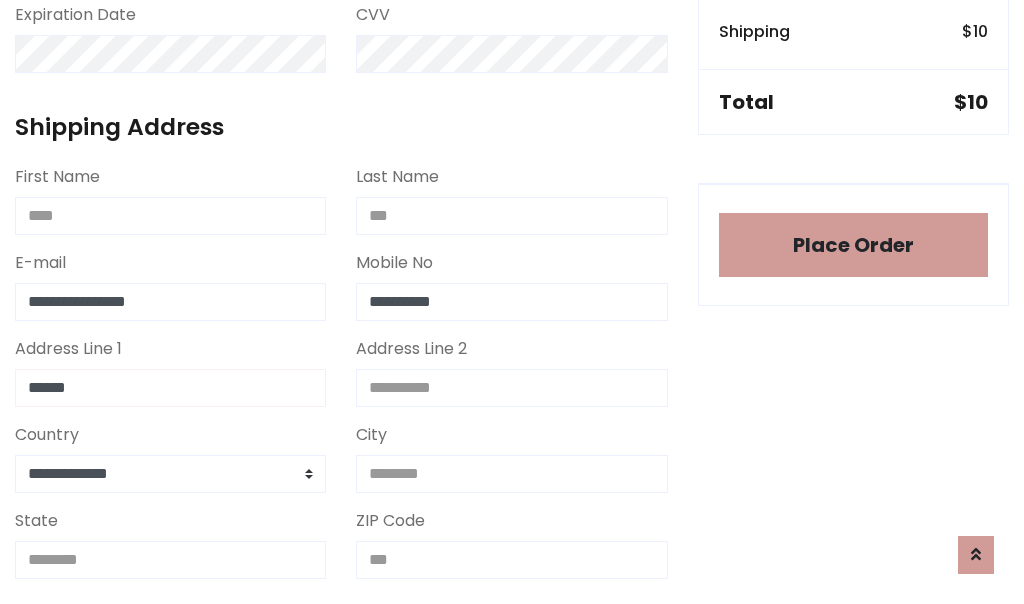 type on "******" 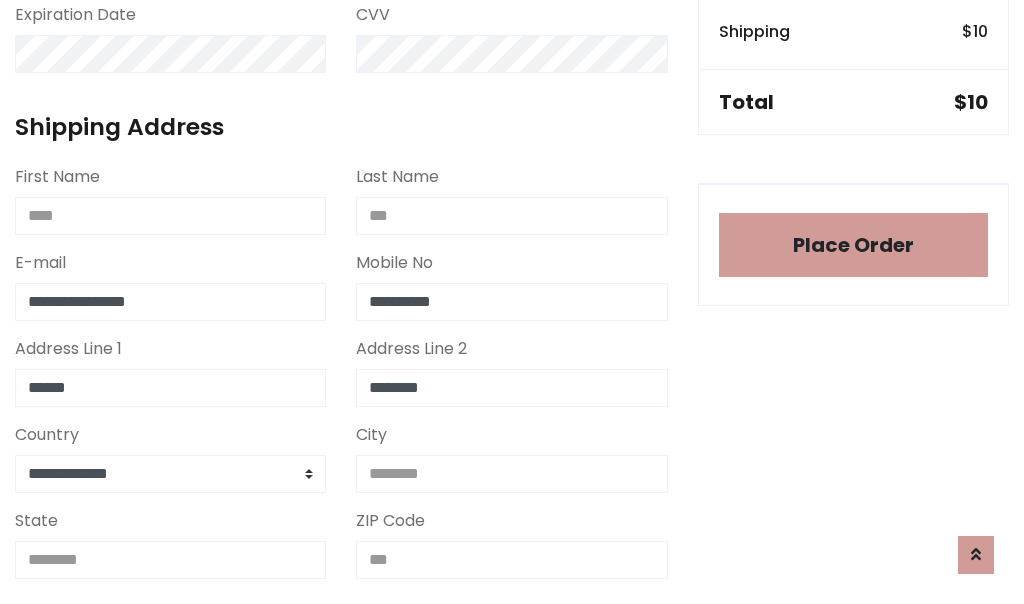 type on "********" 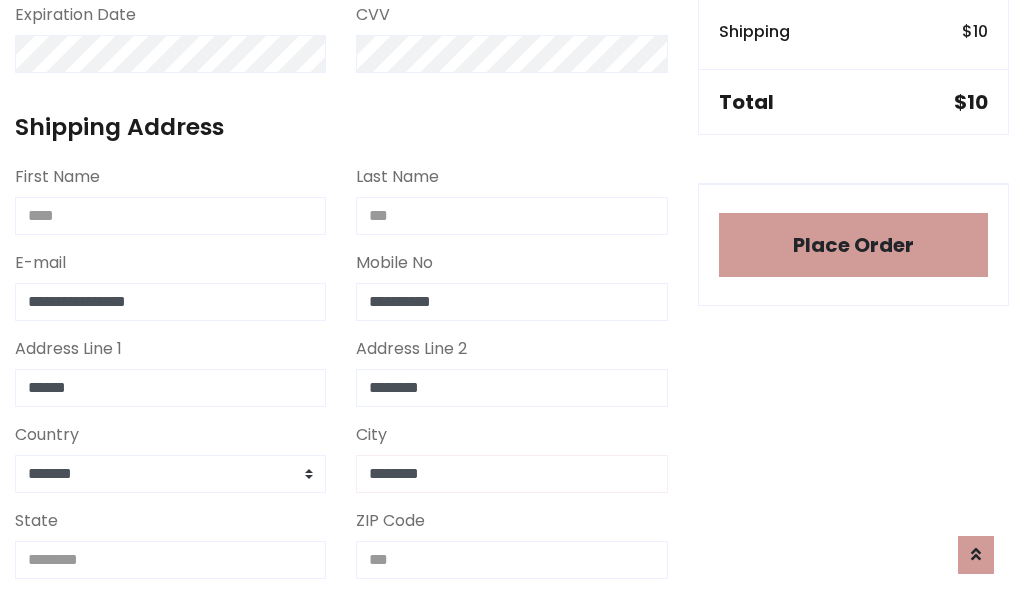 type on "********" 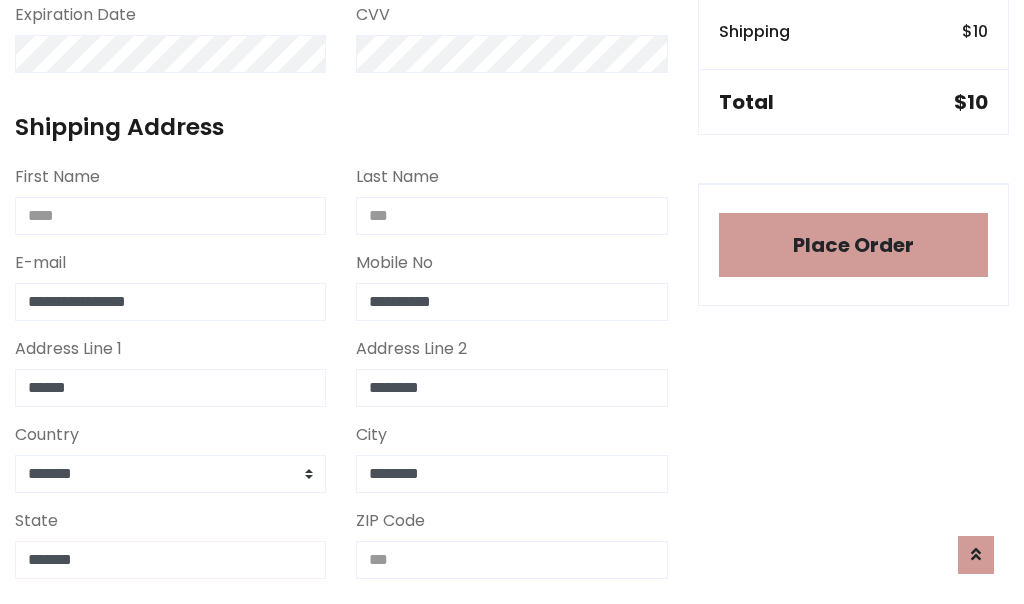type on "*******" 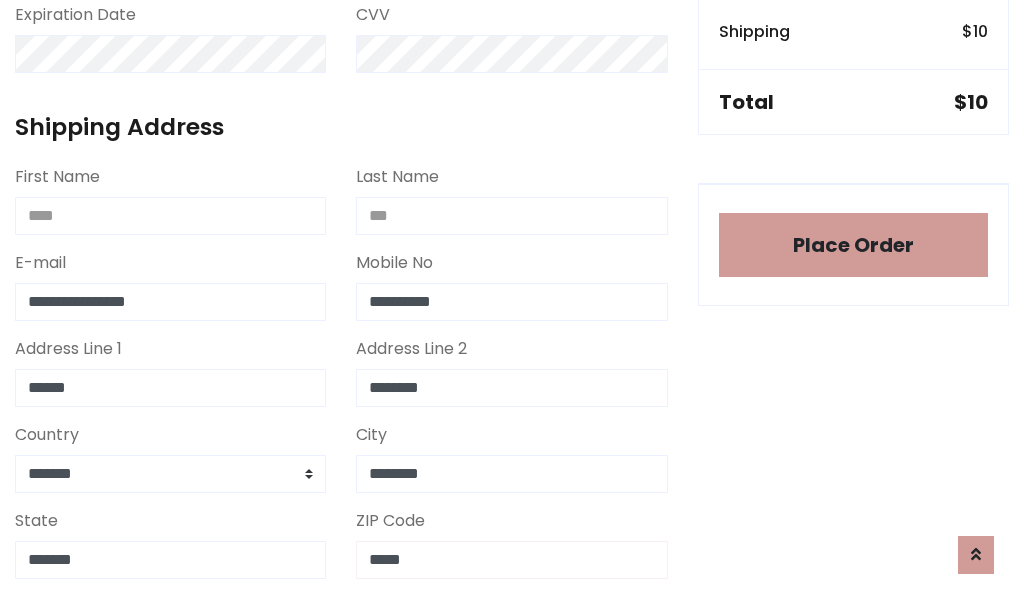 scroll, scrollTop: 403, scrollLeft: 0, axis: vertical 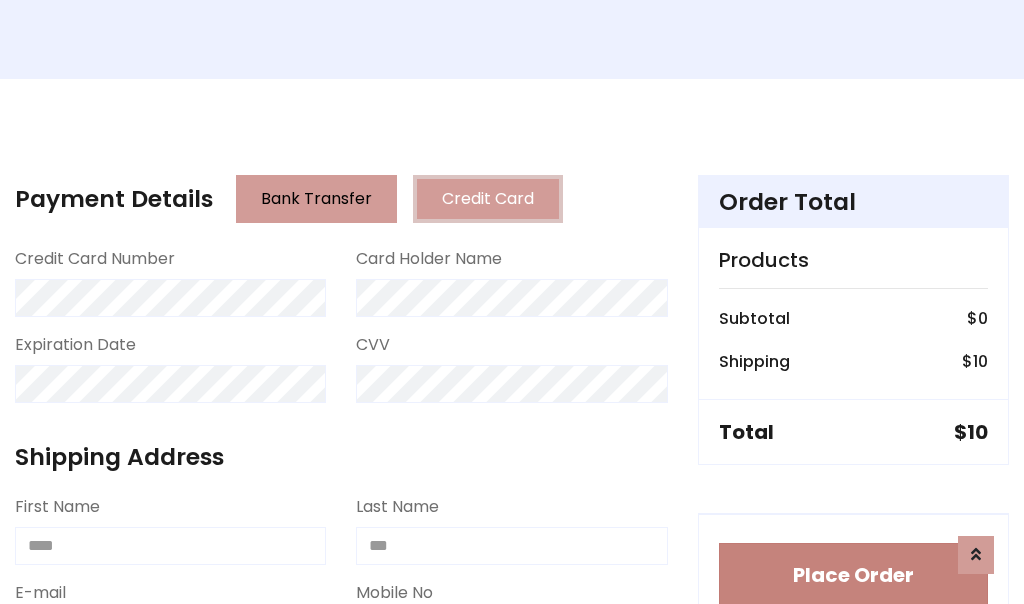 type on "*****" 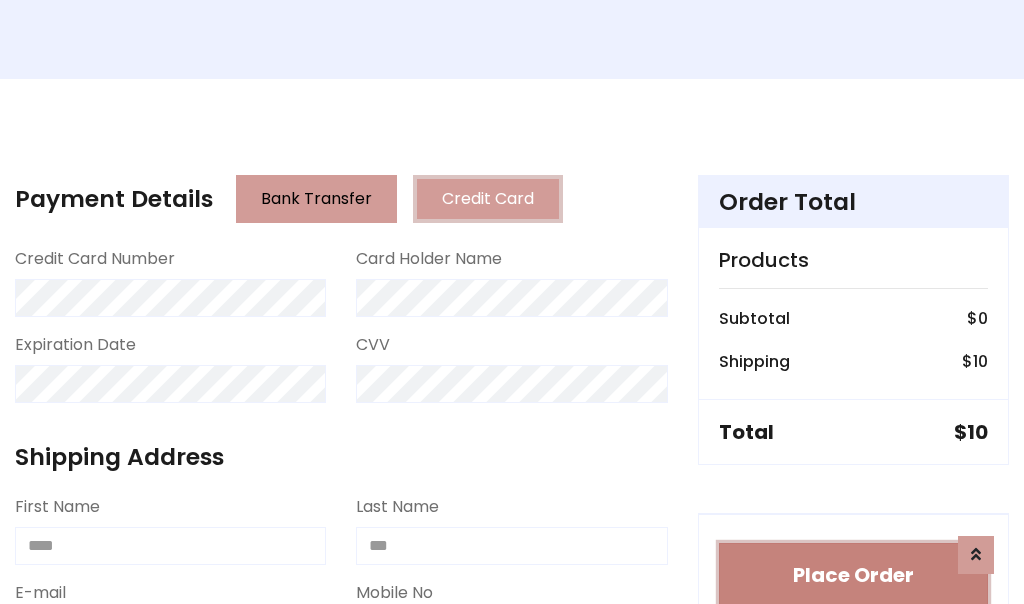 click on "Place Order" at bounding box center (853, 575) 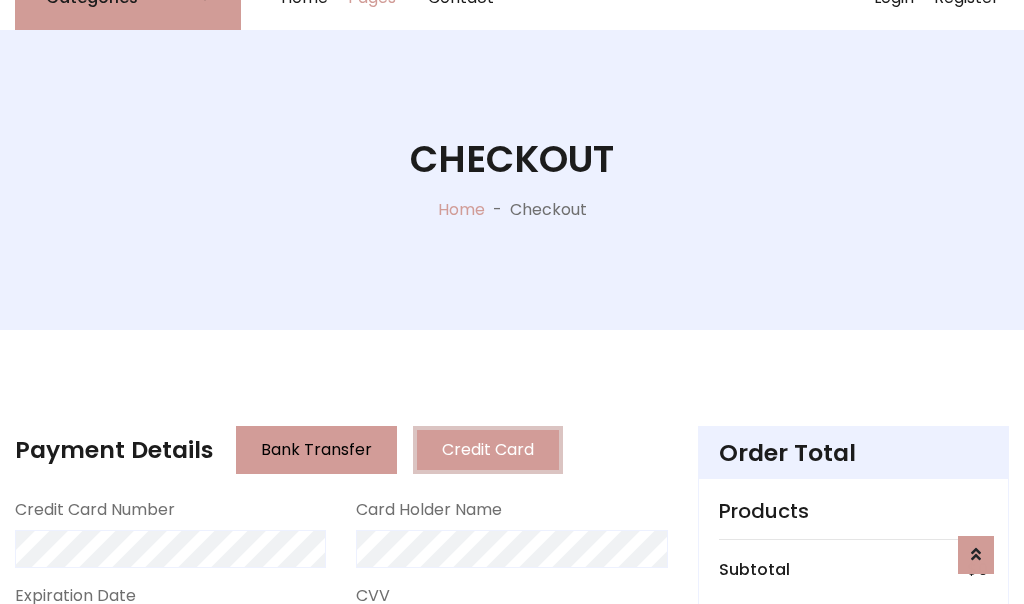 scroll, scrollTop: 0, scrollLeft: 0, axis: both 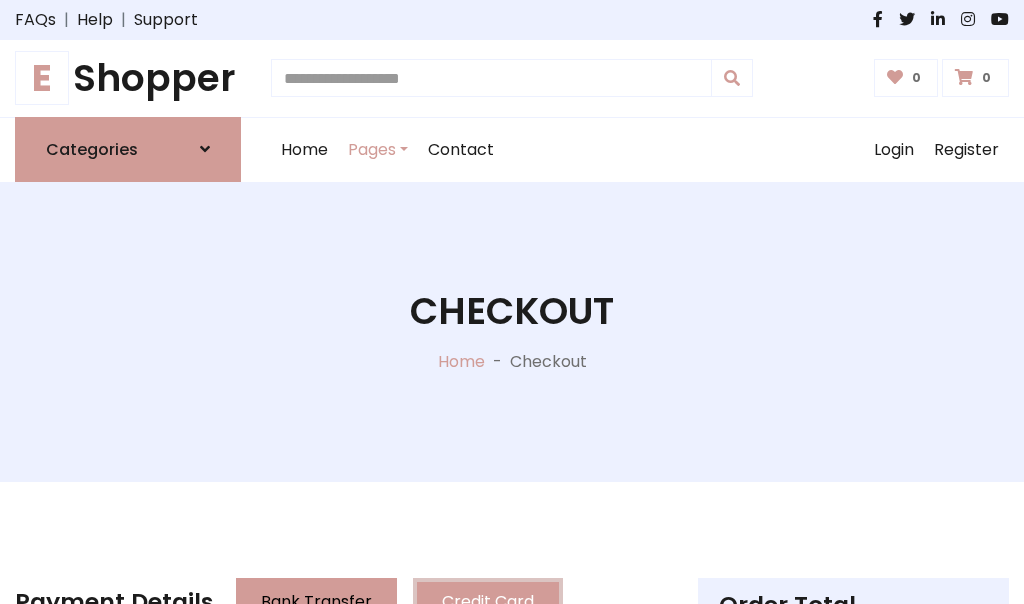 click on "E Shopper" at bounding box center [128, 78] 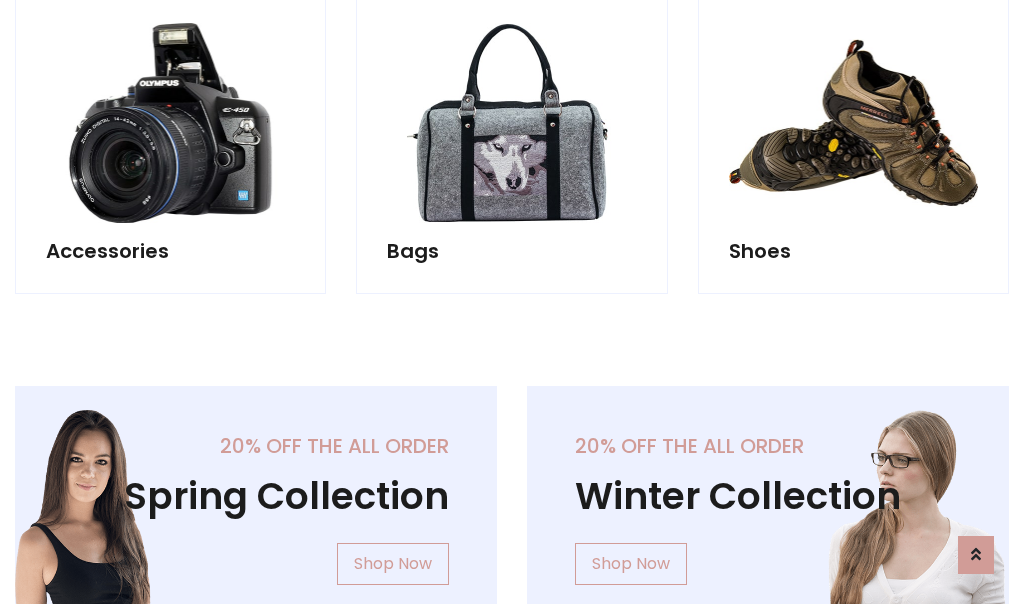 scroll, scrollTop: 770, scrollLeft: 0, axis: vertical 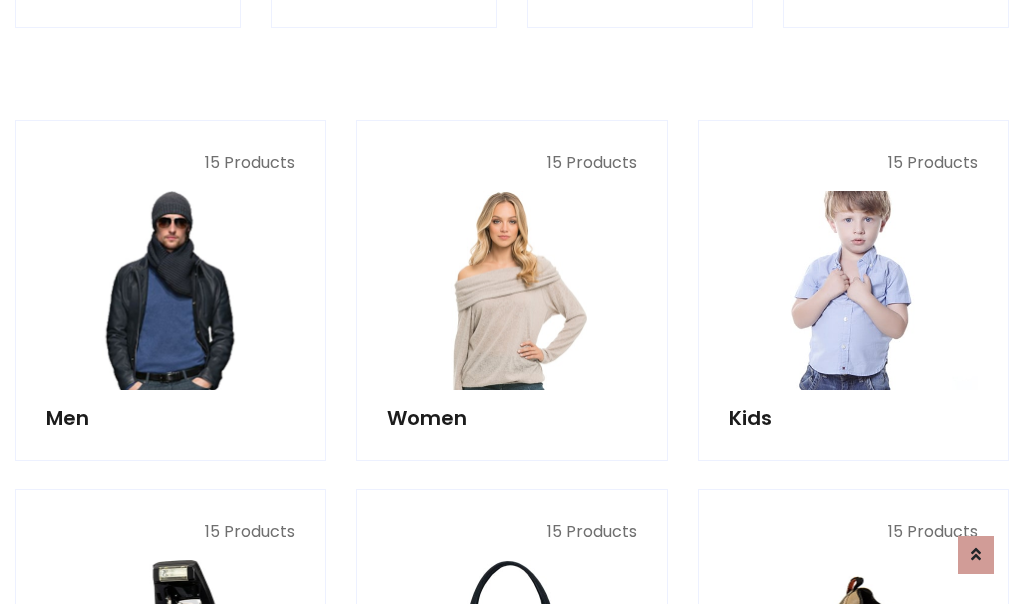 click at bounding box center [853, 290] 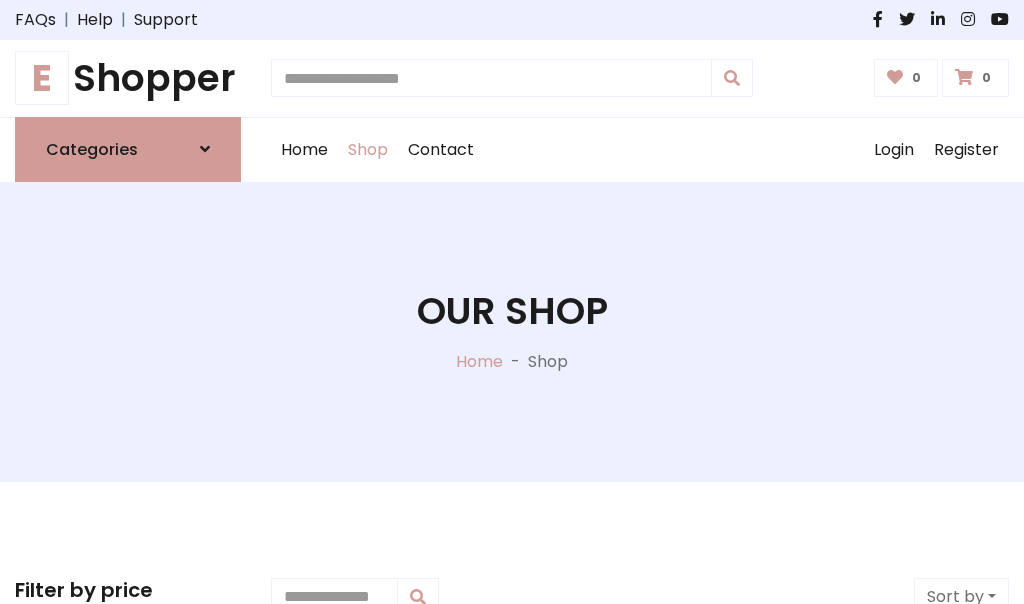 scroll, scrollTop: 549, scrollLeft: 0, axis: vertical 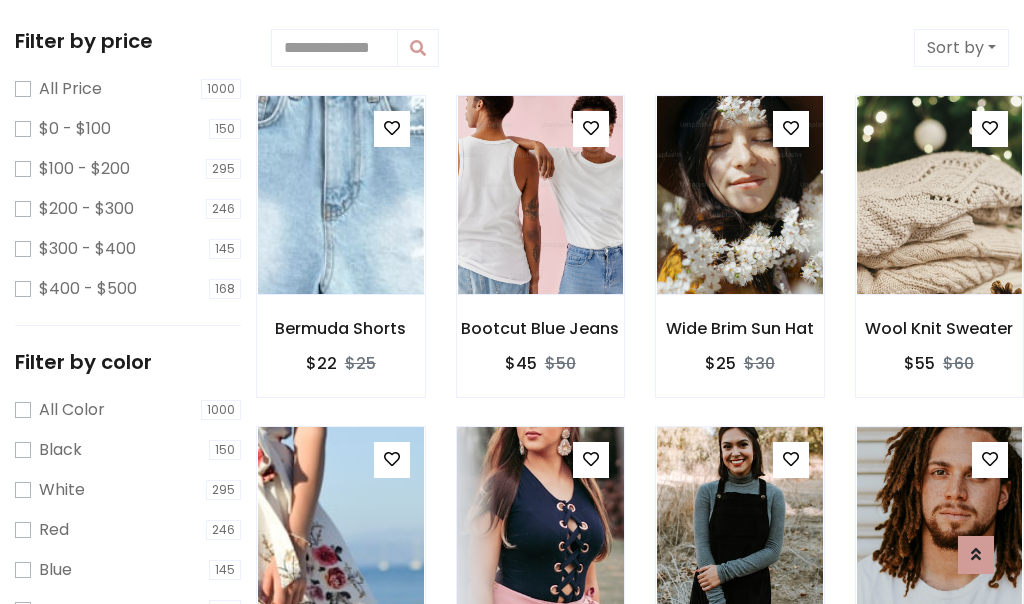 click at bounding box center [392, 128] 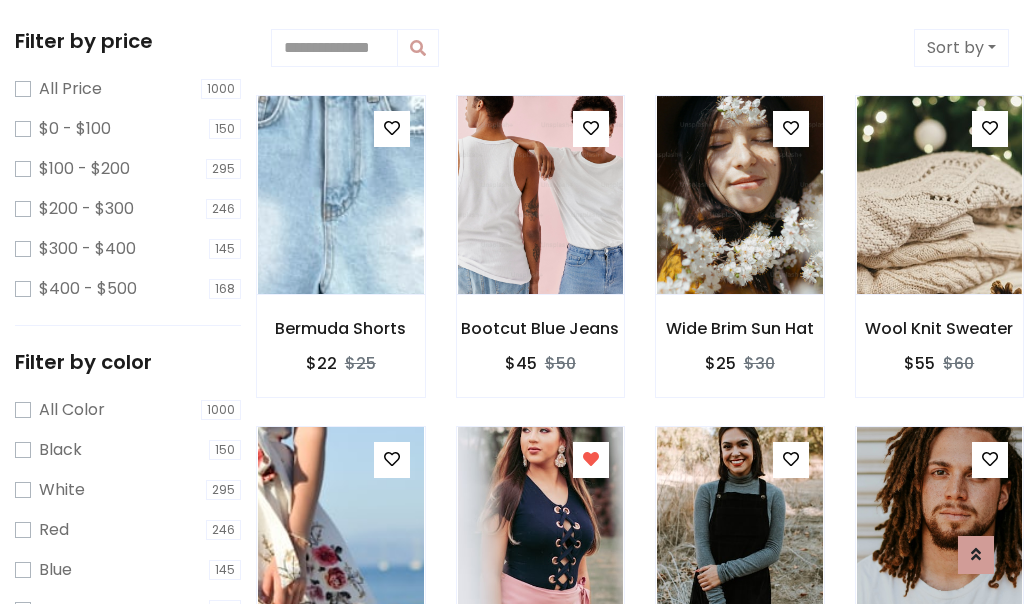 click at bounding box center (939, 858) 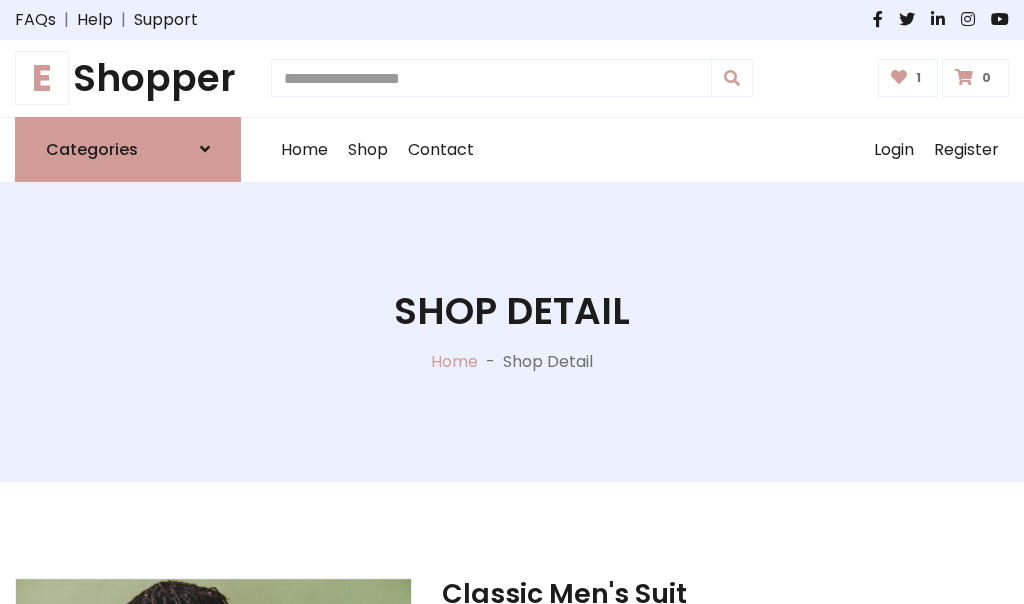 scroll, scrollTop: 262, scrollLeft: 0, axis: vertical 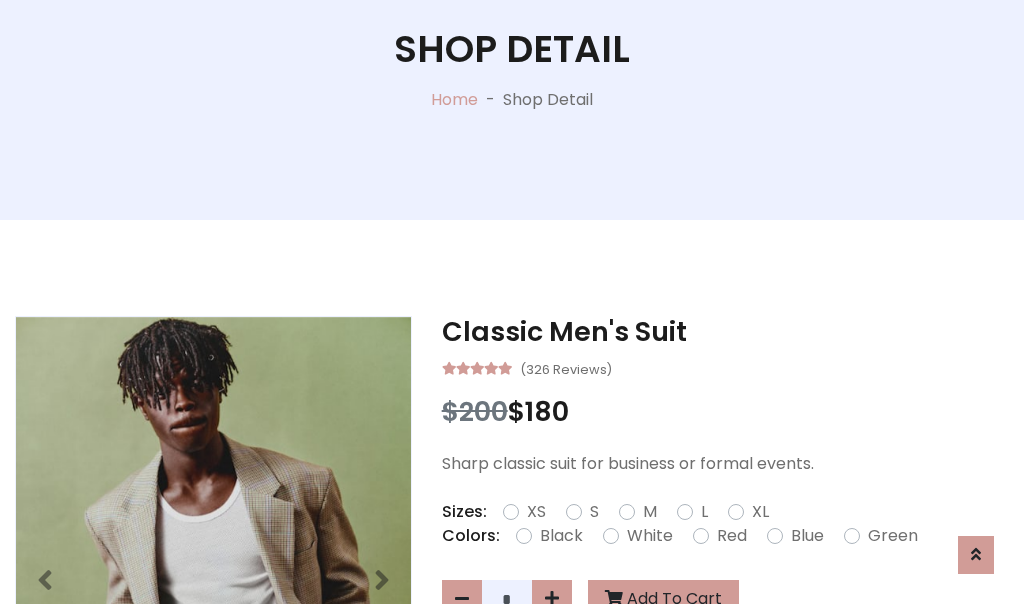 click on "XL" at bounding box center [760, 512] 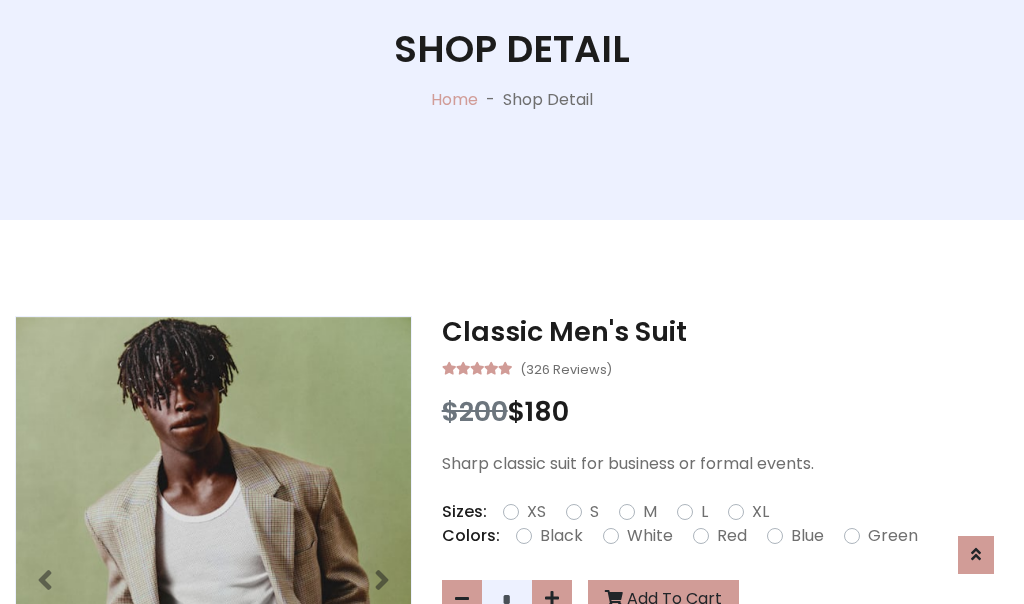 click on "Black" at bounding box center (561, 536) 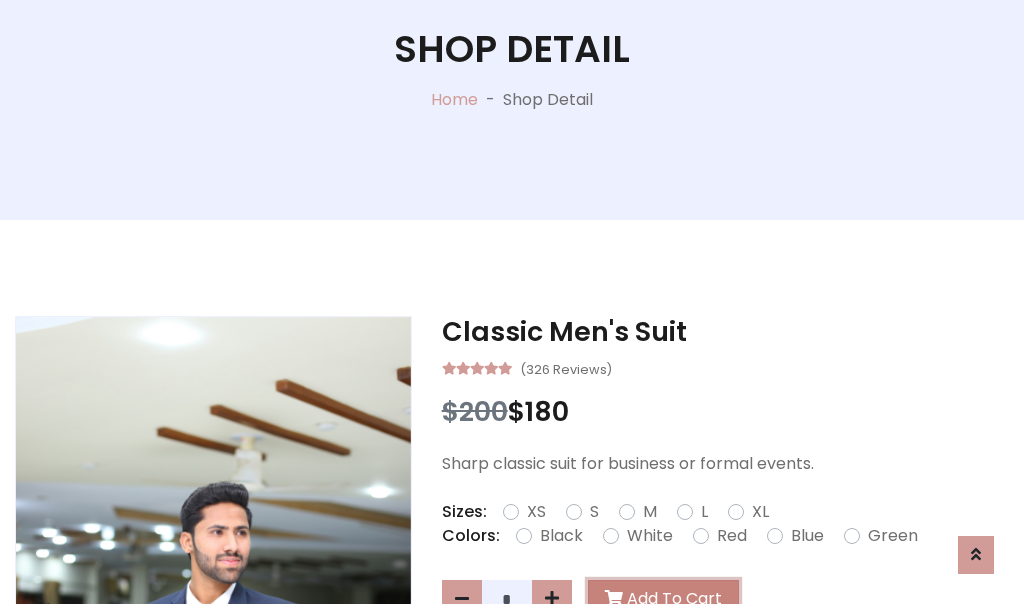 click on "Add To Cart" at bounding box center [663, 599] 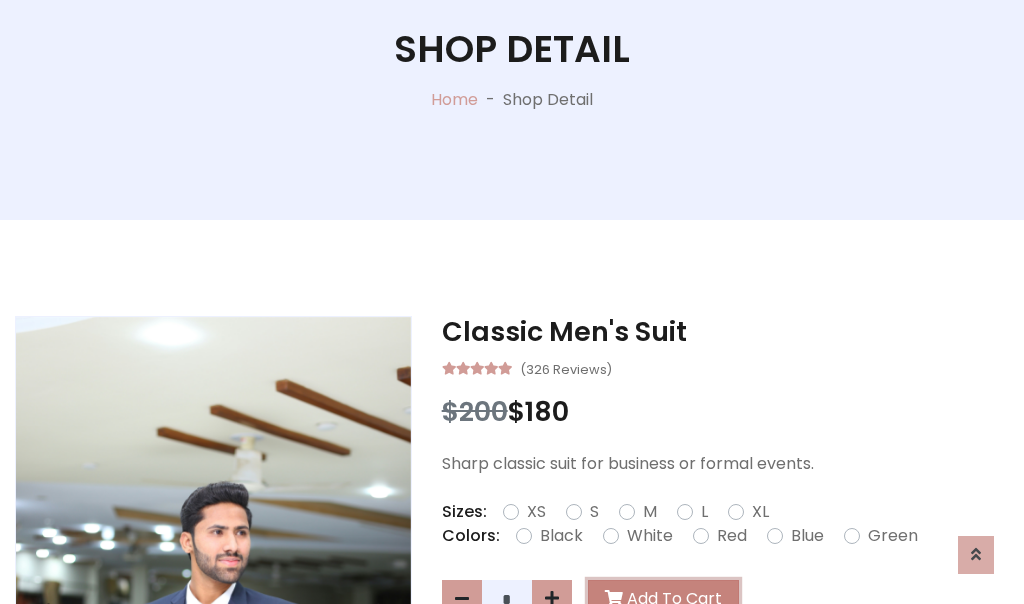 scroll, scrollTop: 0, scrollLeft: 0, axis: both 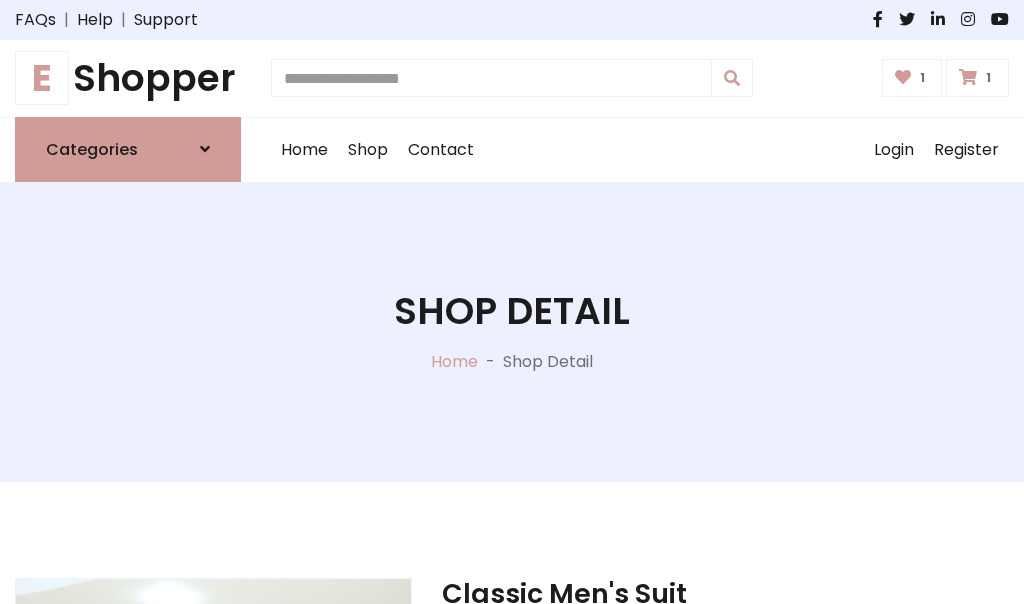 click at bounding box center [968, 77] 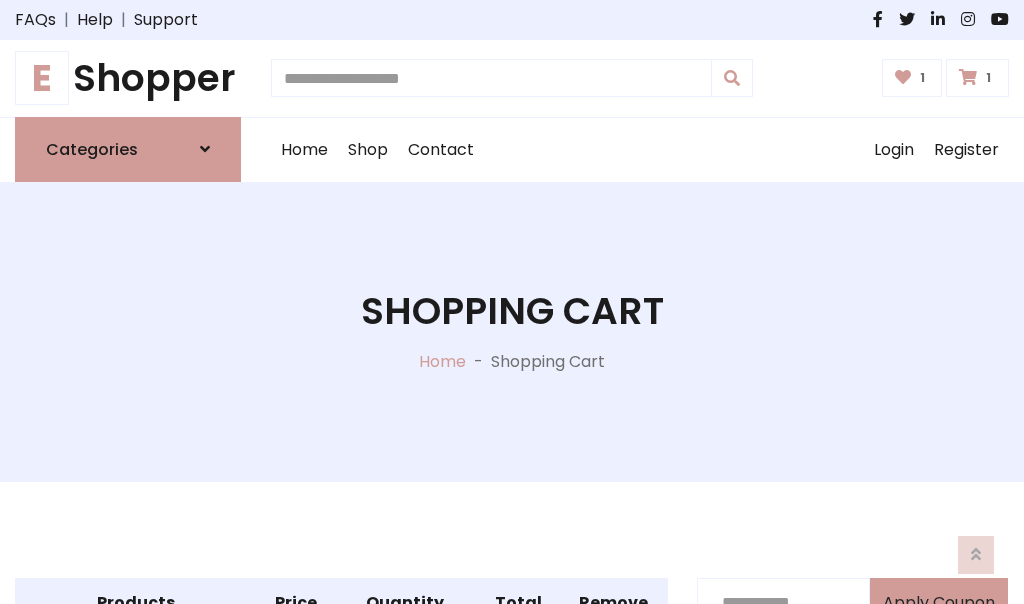 scroll, scrollTop: 570, scrollLeft: 0, axis: vertical 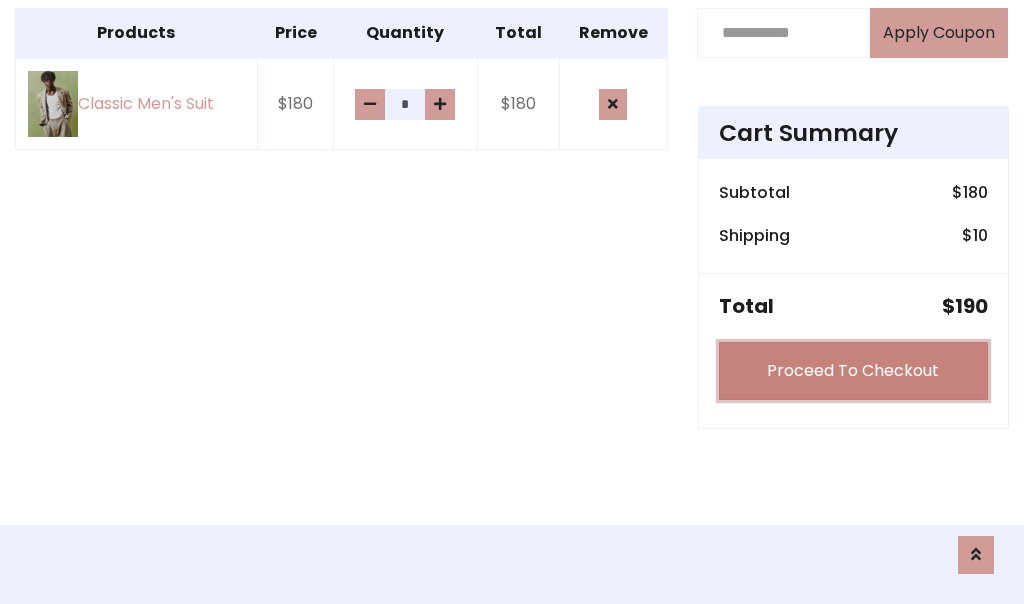 click on "Proceed To Checkout" at bounding box center [853, 371] 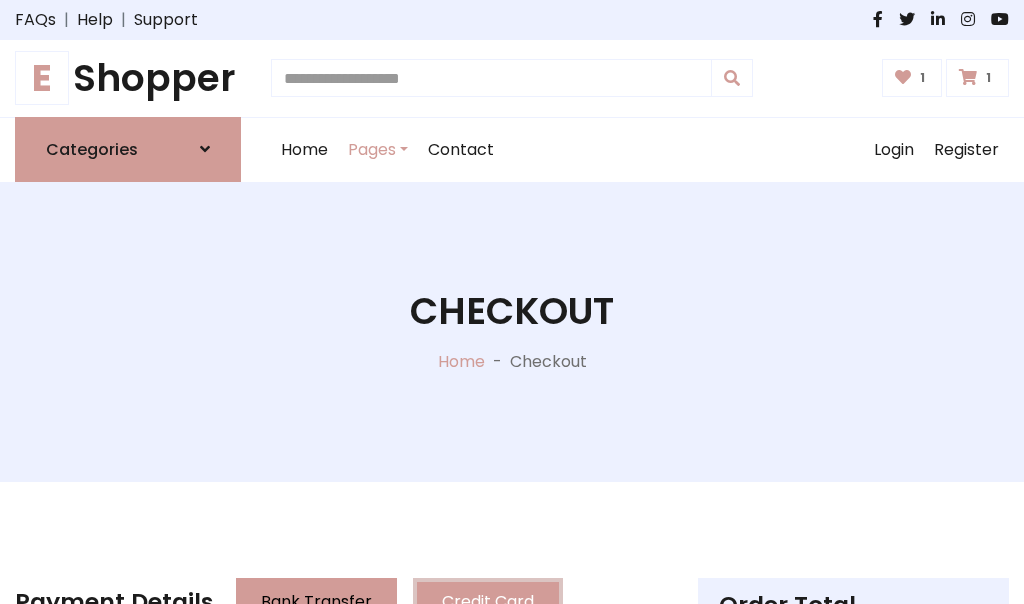 scroll, scrollTop: 201, scrollLeft: 0, axis: vertical 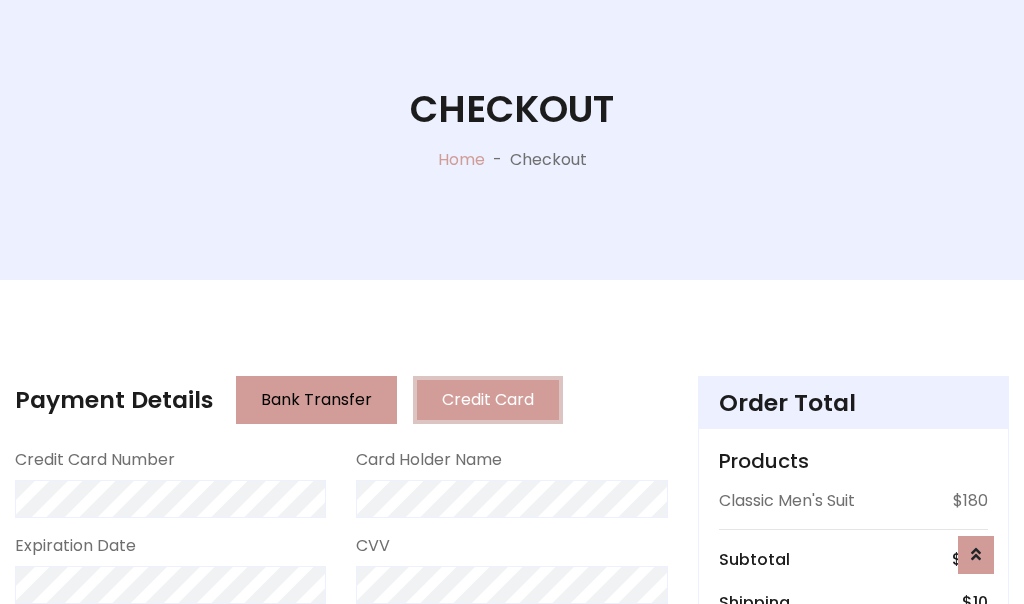 click on "Go to shipping" at bounding box center (853, 816) 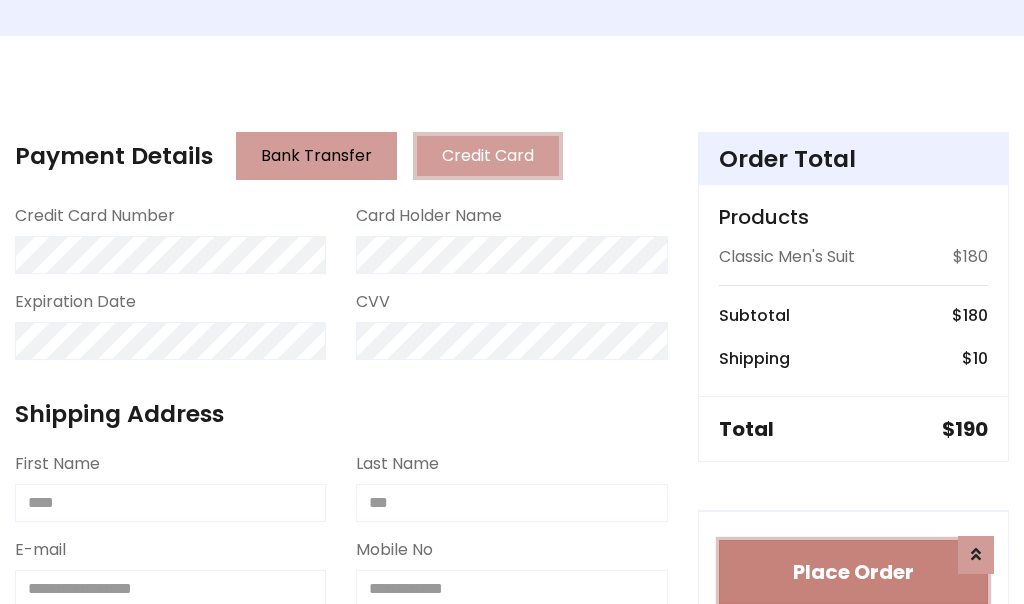 type 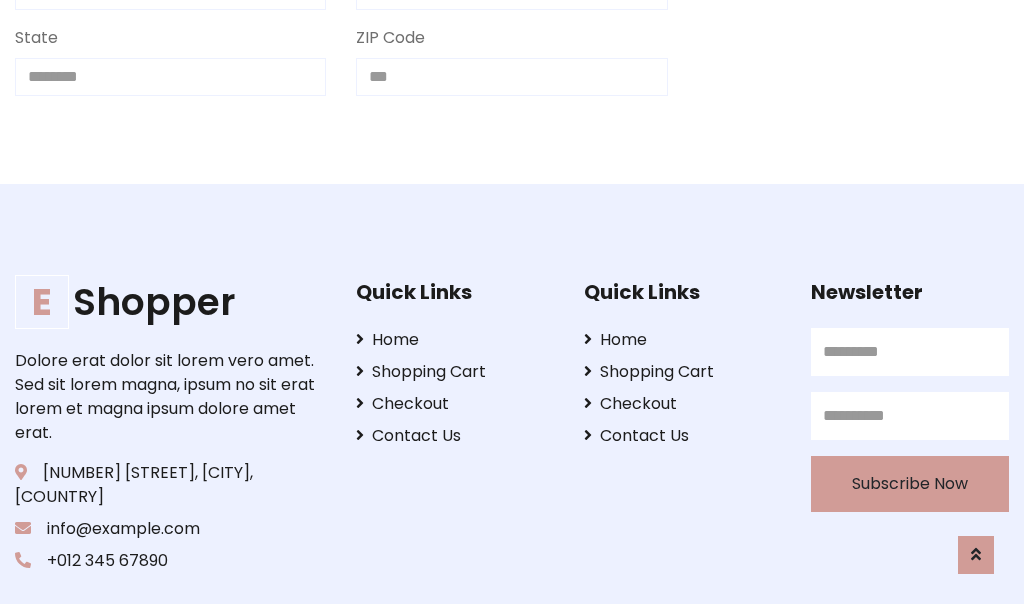 scroll, scrollTop: 733, scrollLeft: 0, axis: vertical 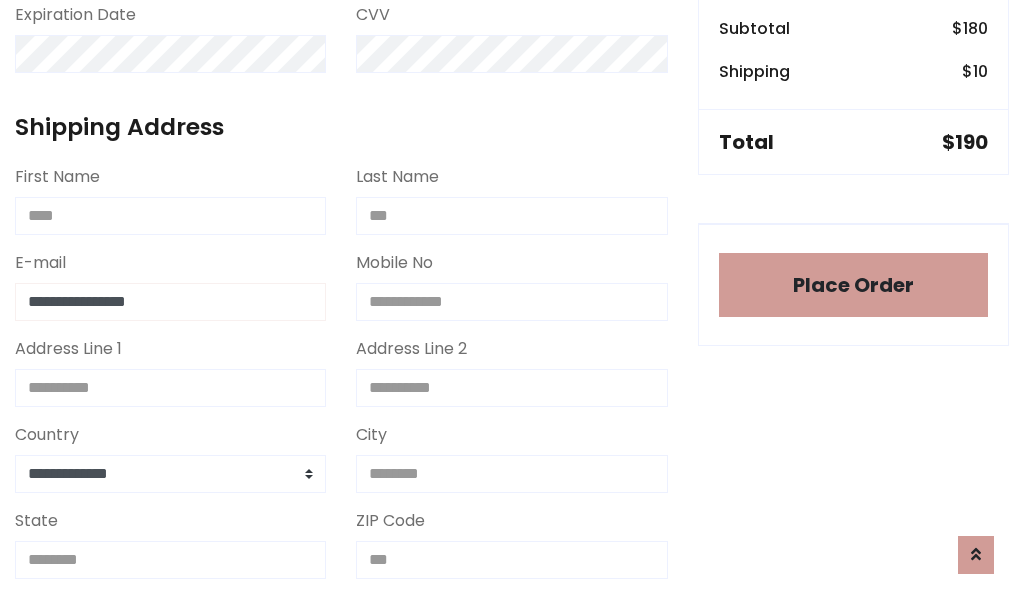 type on "**********" 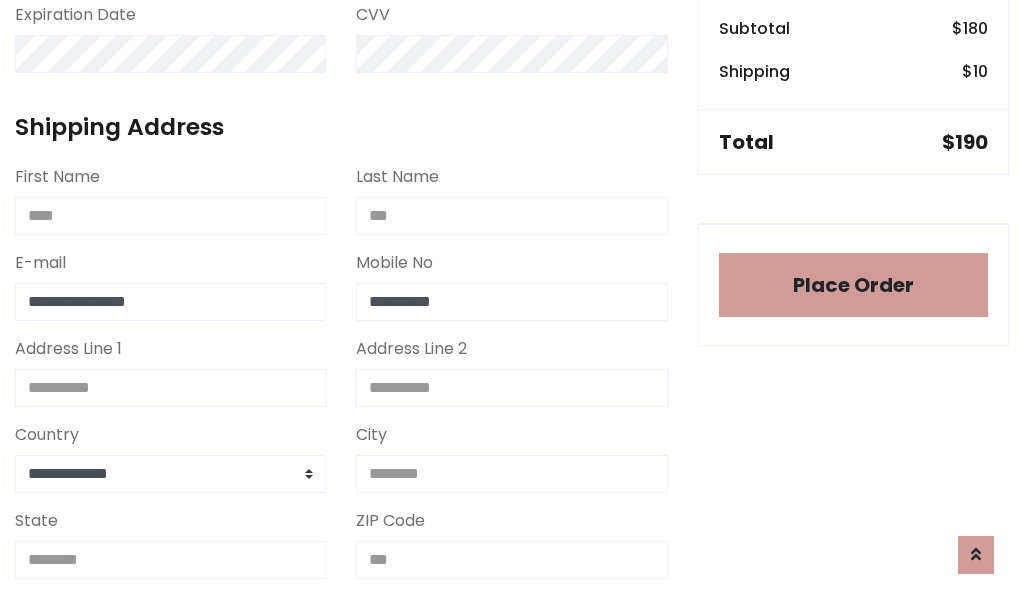 scroll, scrollTop: 573, scrollLeft: 0, axis: vertical 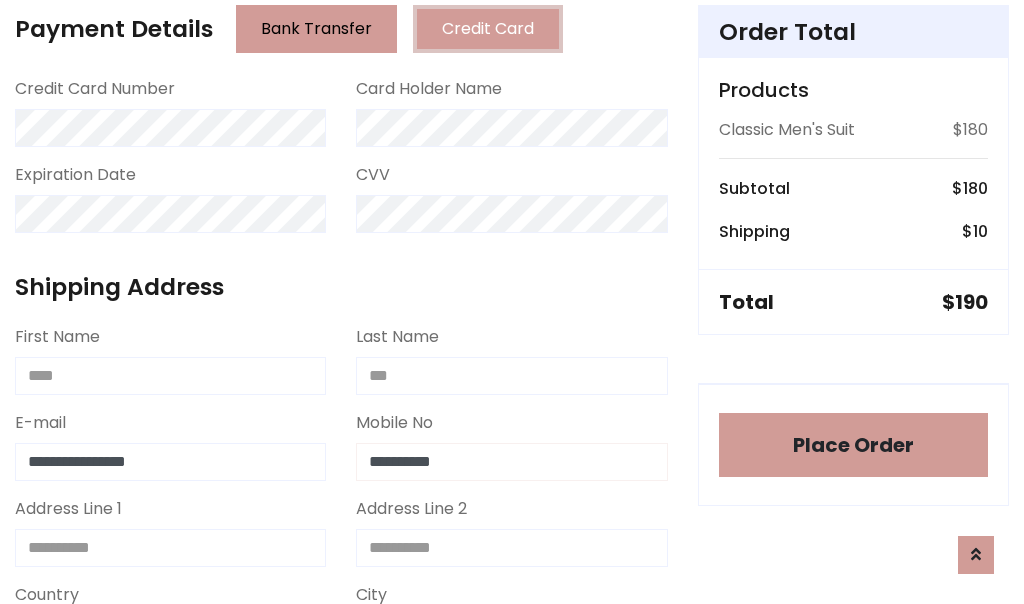 type on "**********" 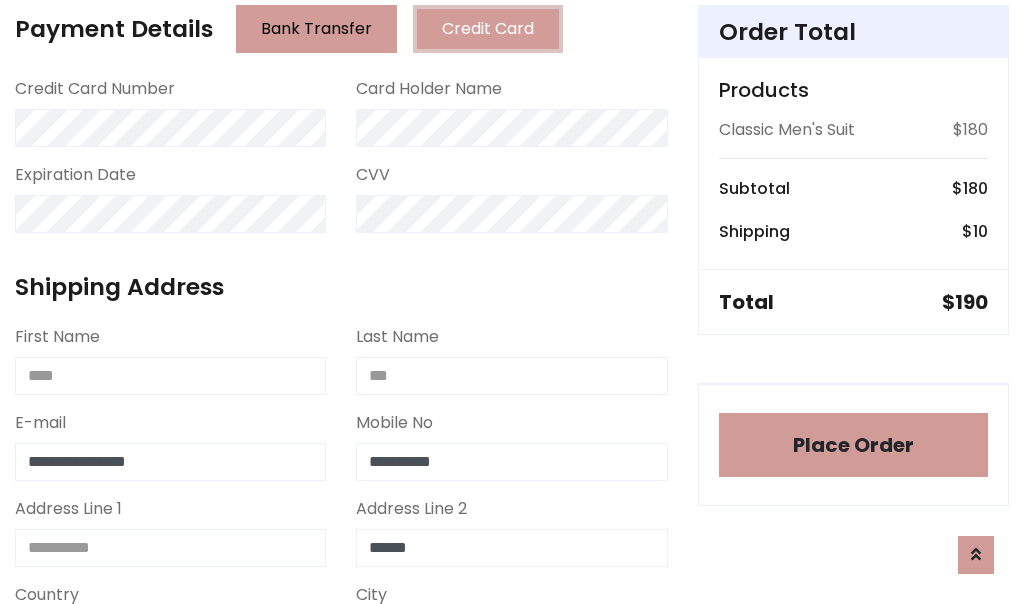 type on "******" 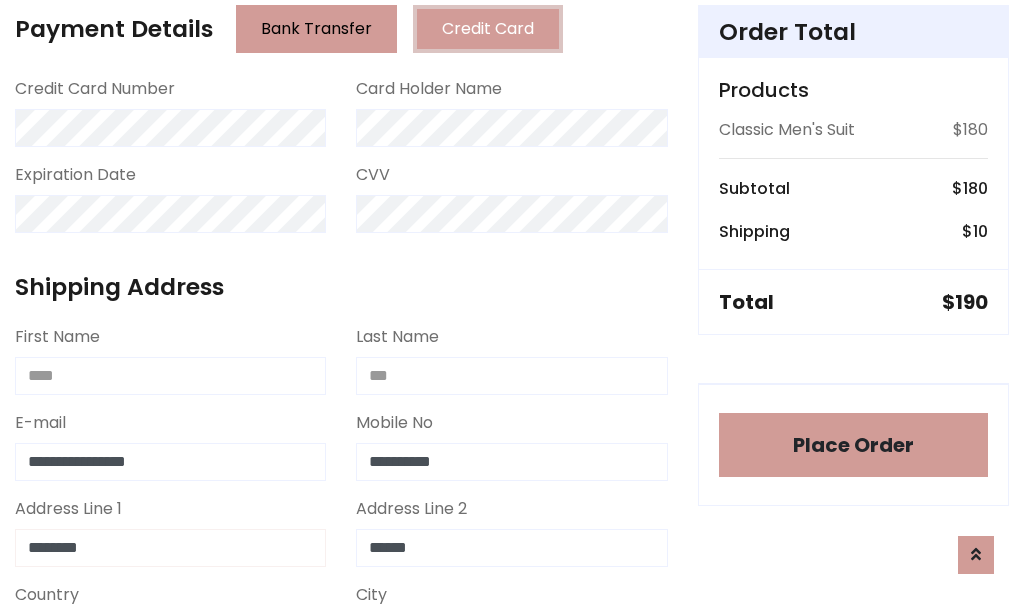 type on "********" 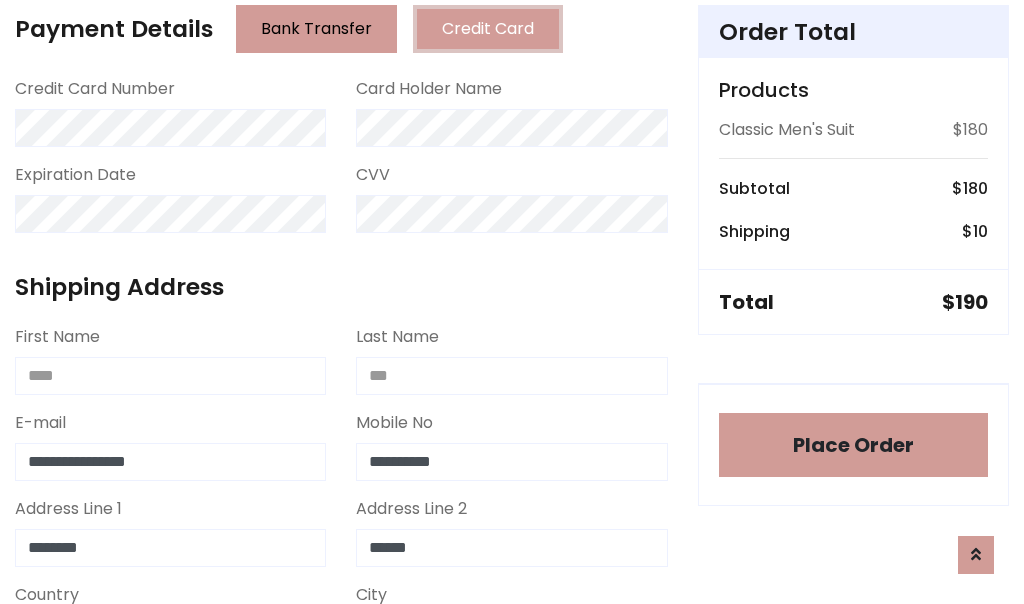 scroll, scrollTop: 905, scrollLeft: 0, axis: vertical 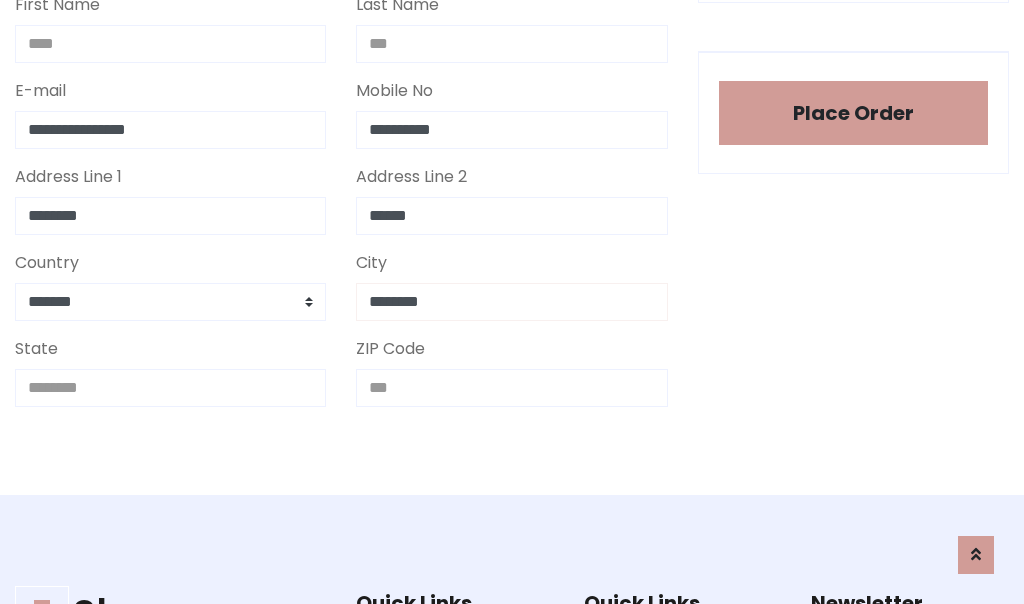 type on "********" 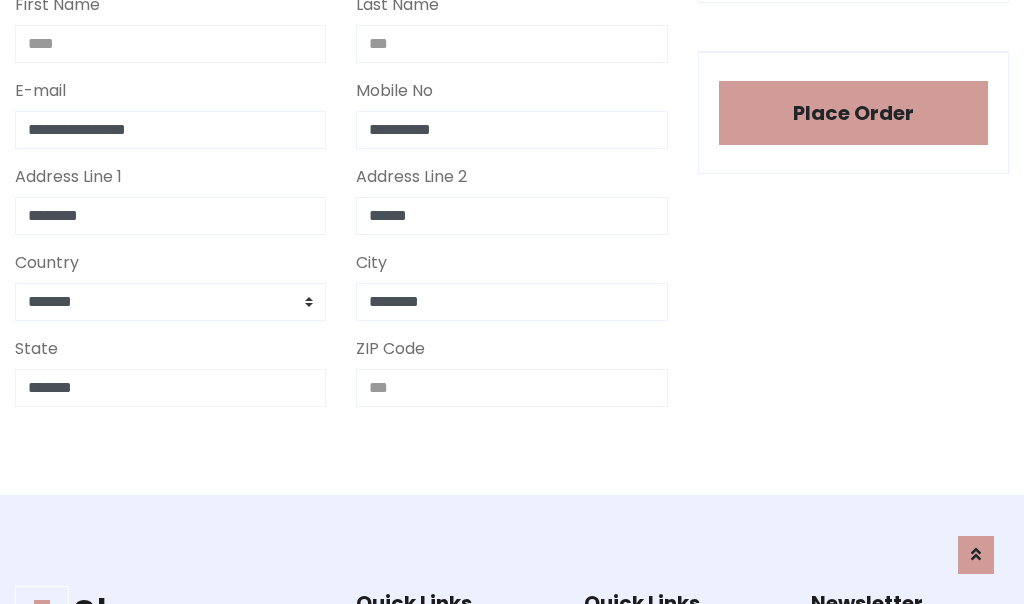 type on "*******" 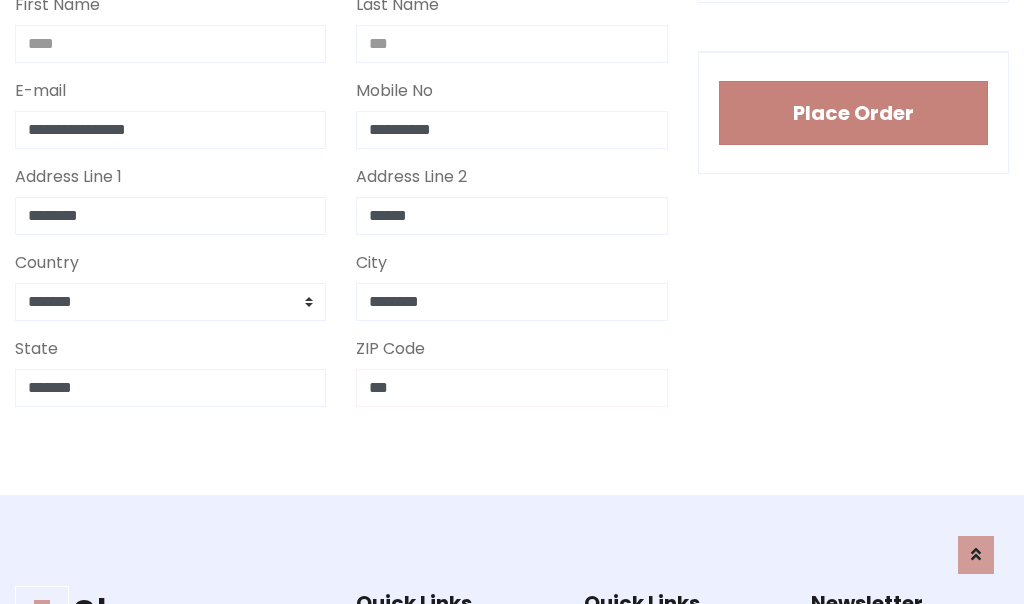 type on "***" 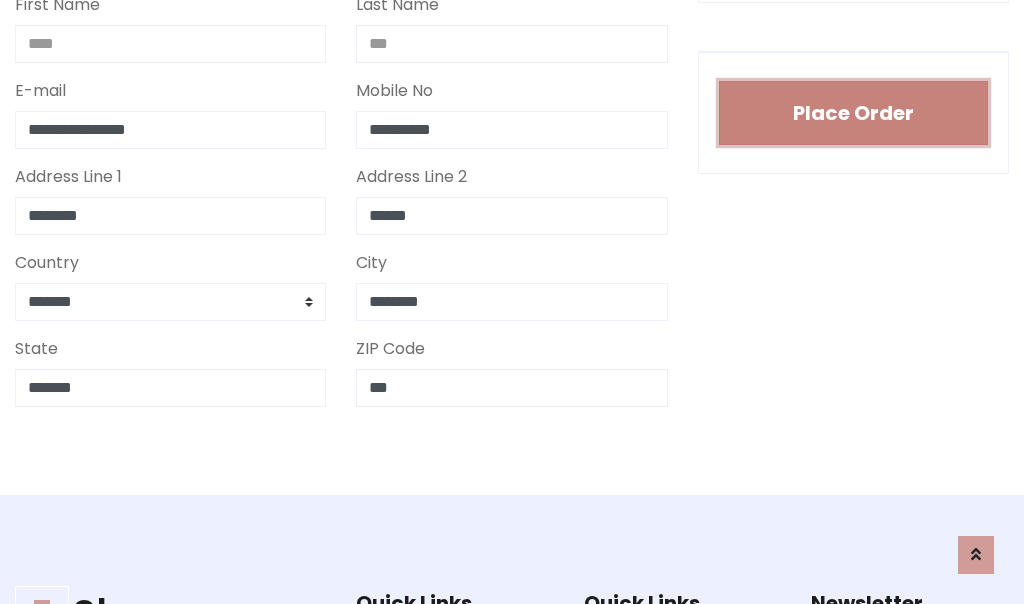 click on "Place Order" at bounding box center (853, 113) 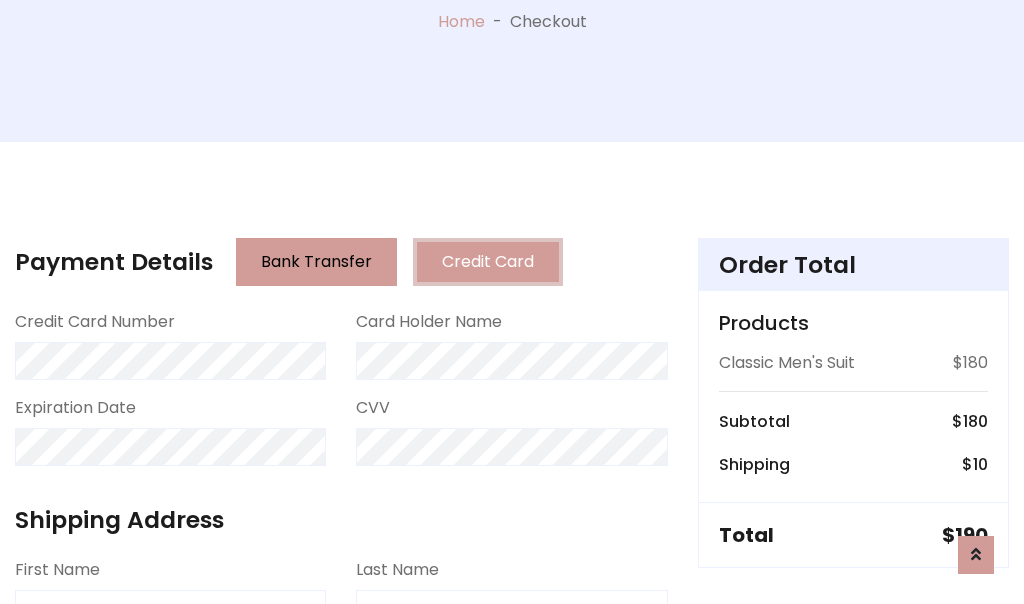 scroll, scrollTop: 0, scrollLeft: 0, axis: both 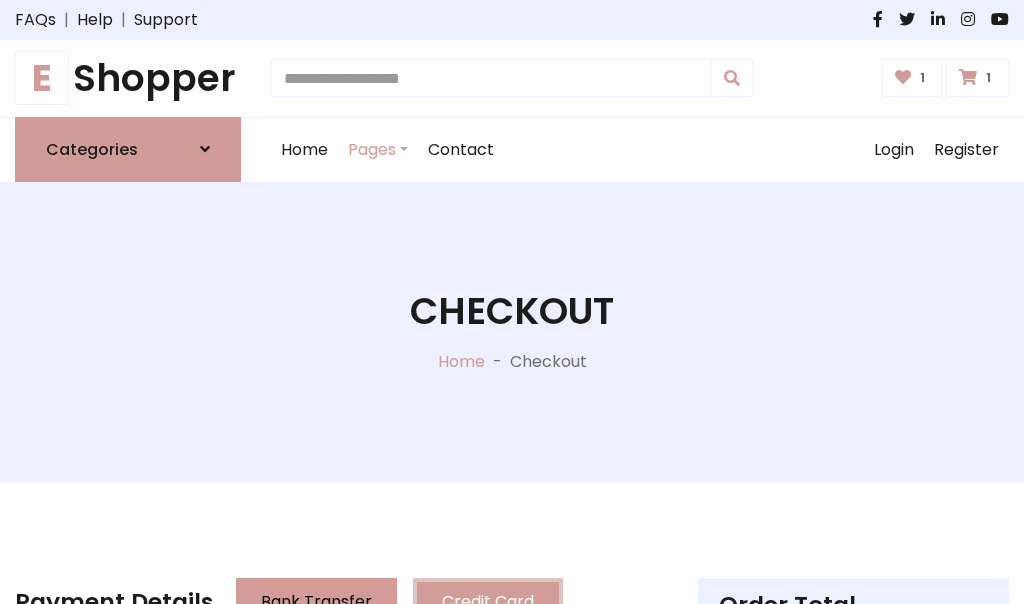 click on "E" at bounding box center (42, 78) 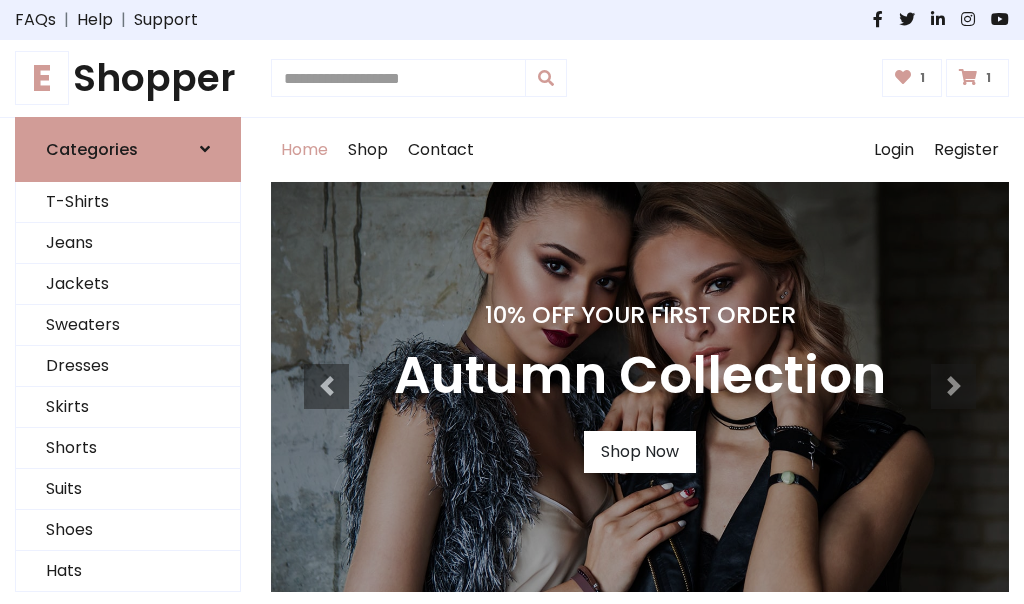 scroll, scrollTop: 0, scrollLeft: 0, axis: both 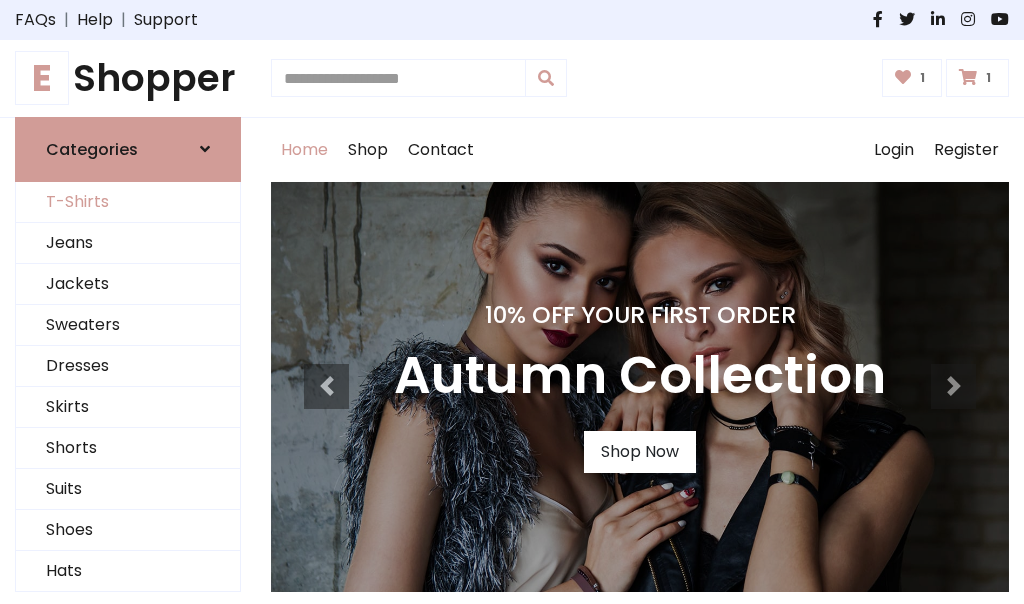 click on "T-Shirts" at bounding box center [128, 202] 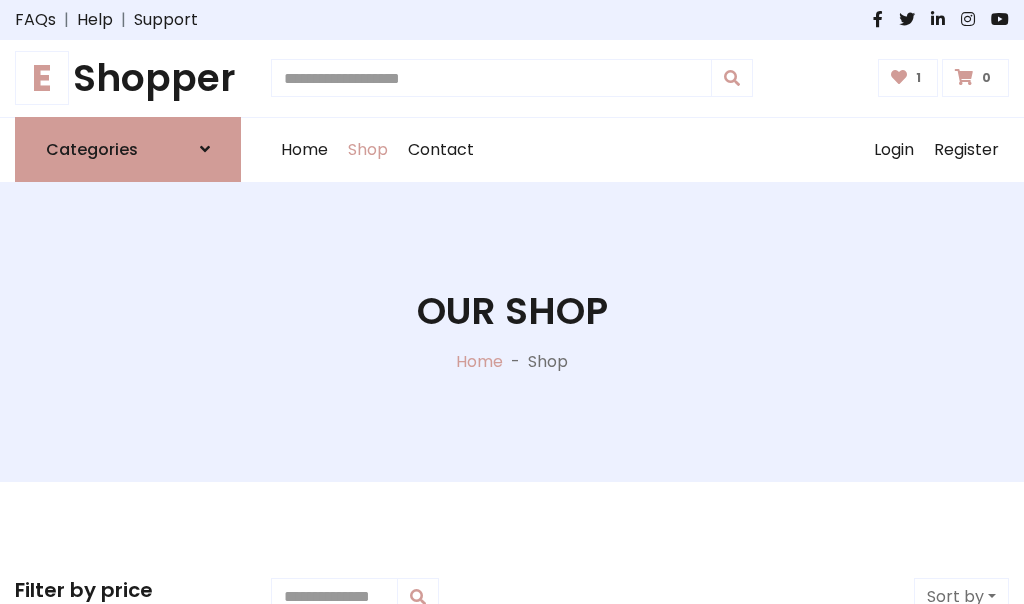 scroll, scrollTop: 0, scrollLeft: 0, axis: both 